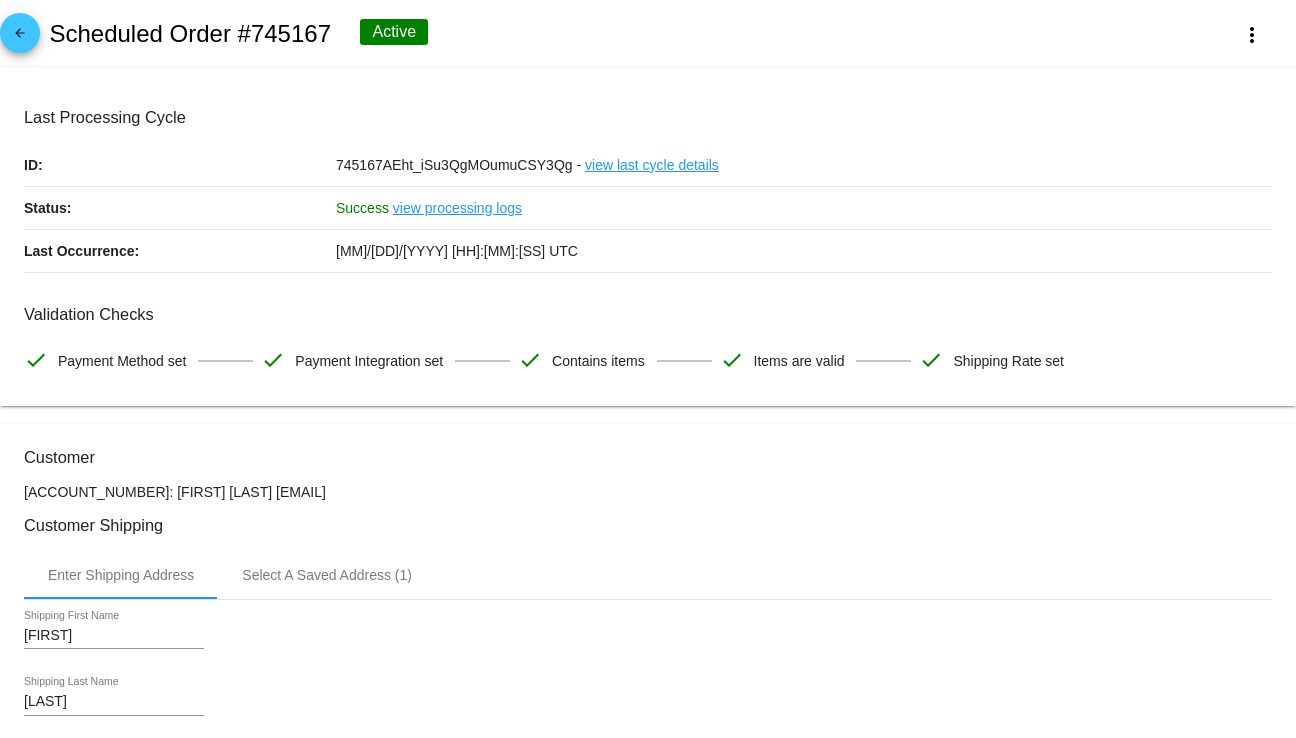 scroll, scrollTop: 0, scrollLeft: 0, axis: both 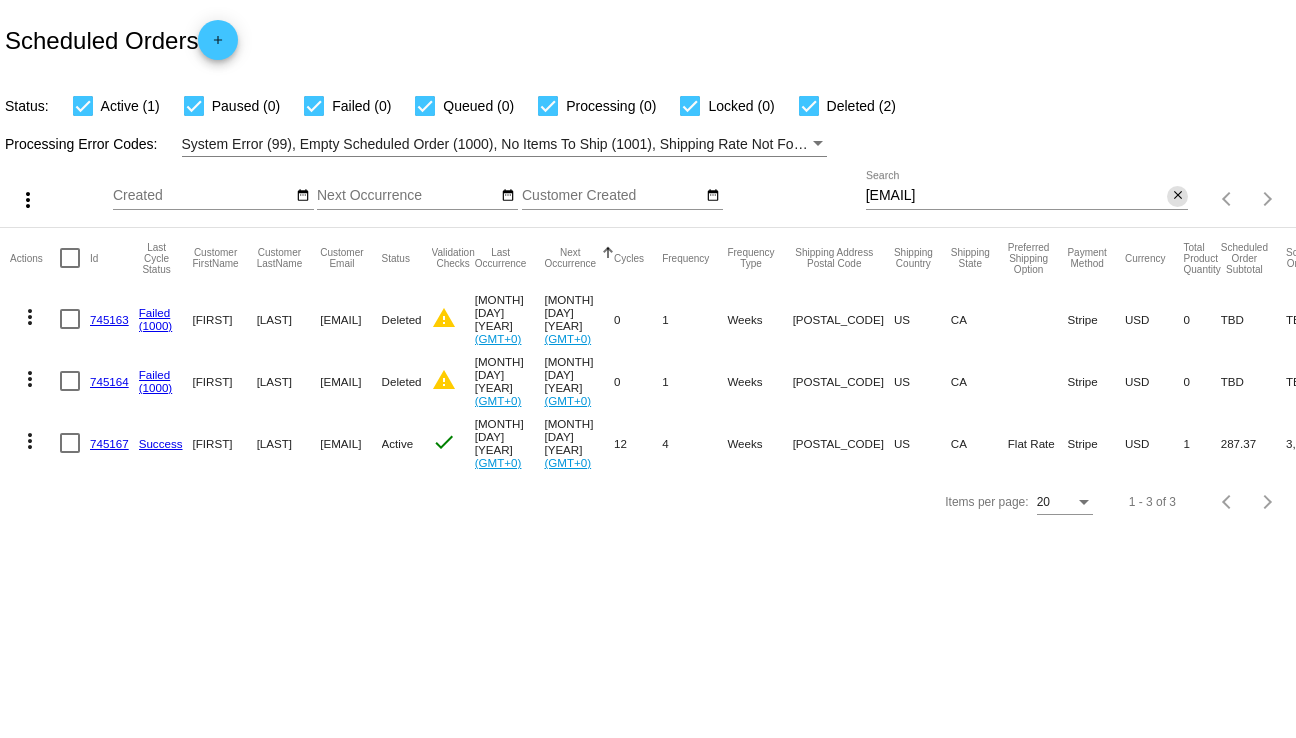 click on "close" at bounding box center (1178, 196) 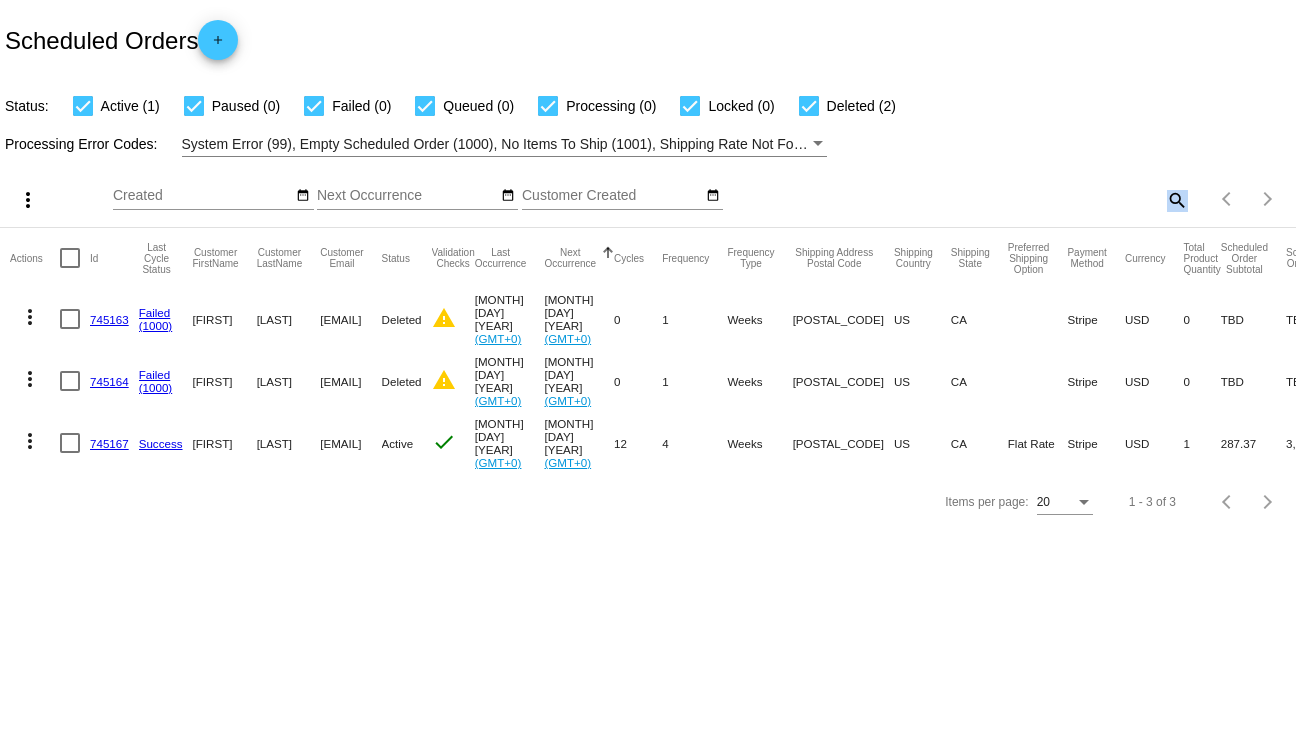 click on "search" at bounding box center [1176, 199] 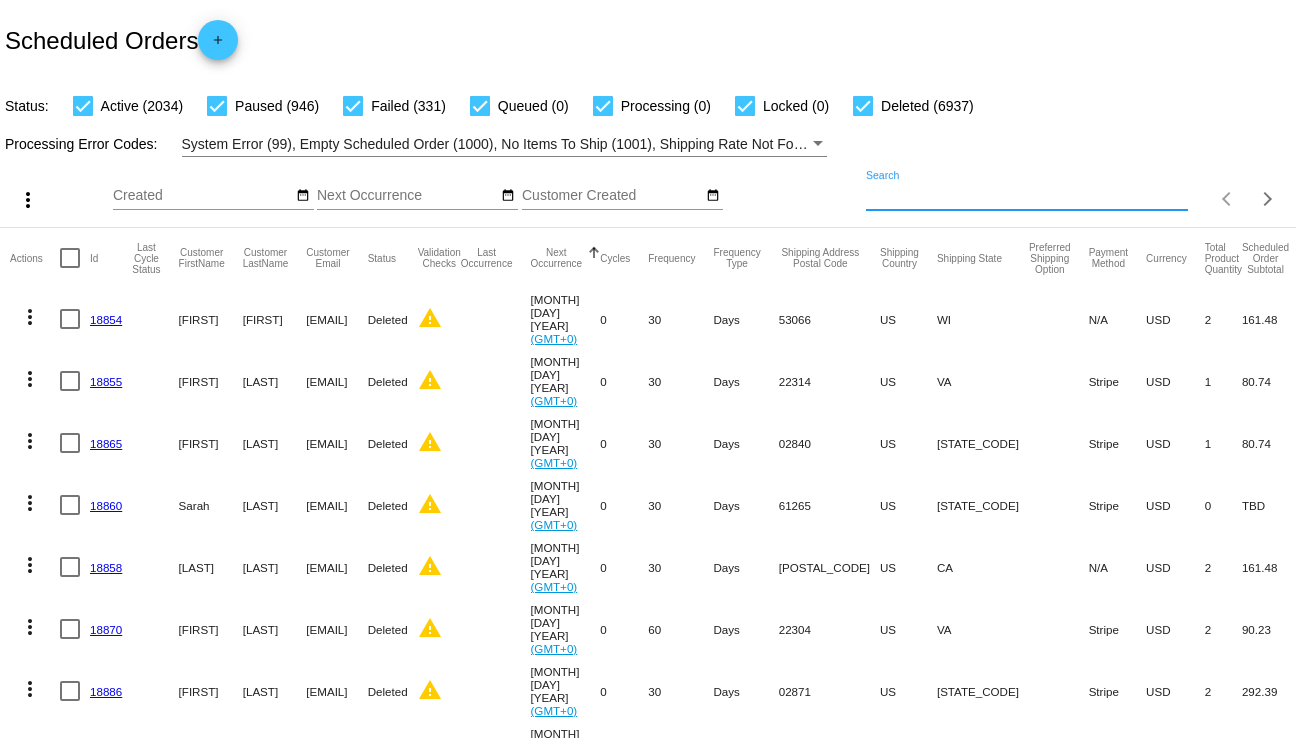 paste on "[EMAIL]" 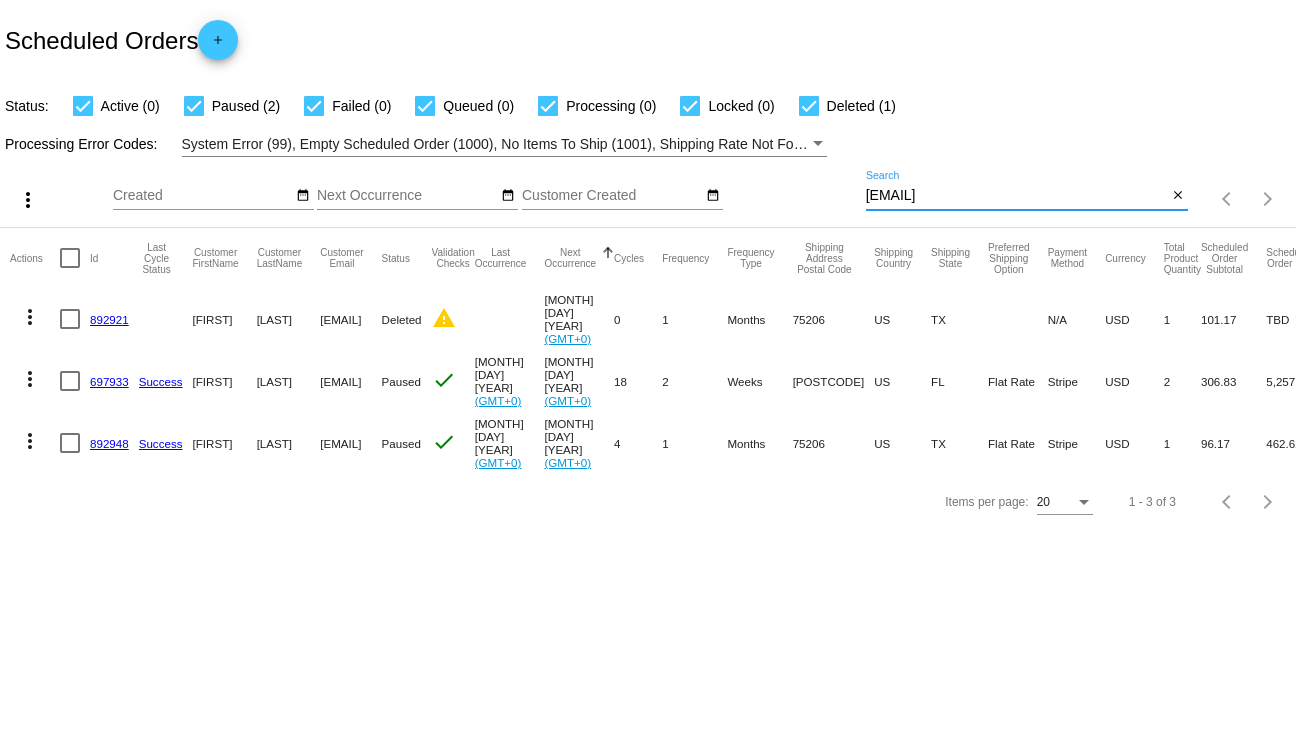 type on "[EMAIL]" 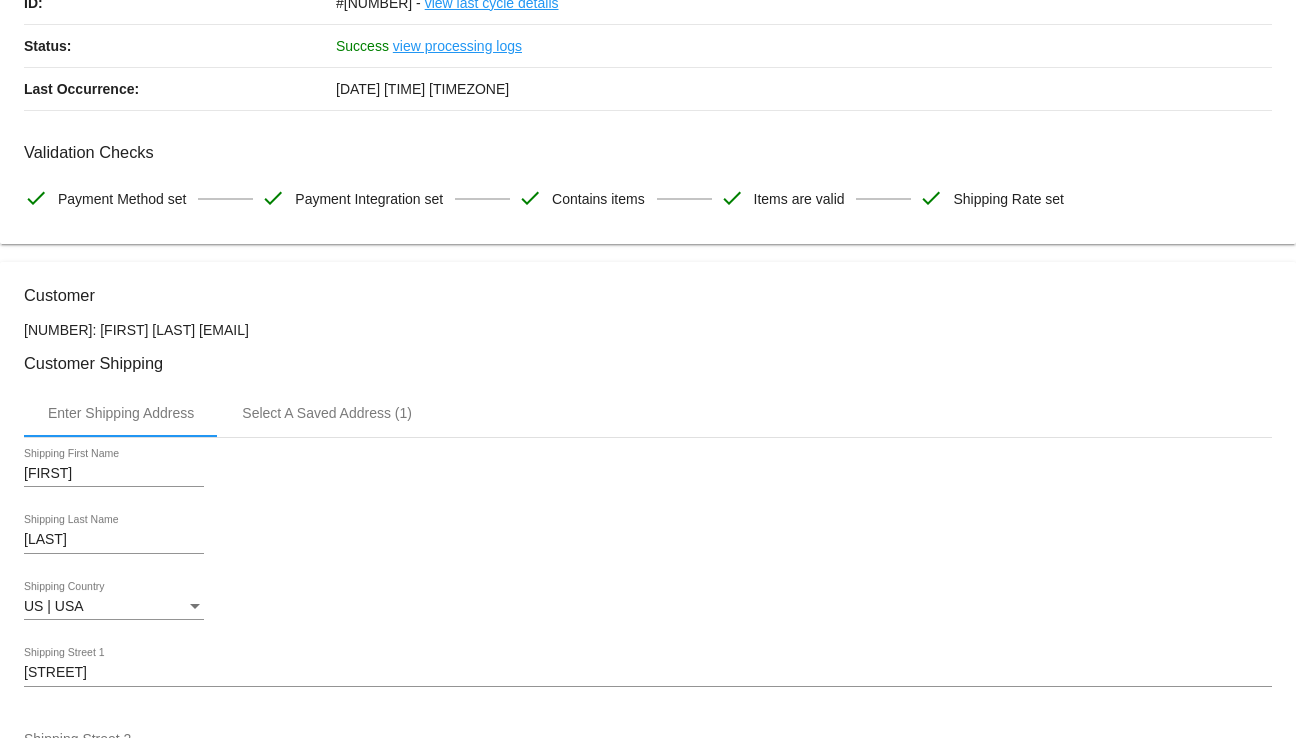 scroll, scrollTop: 0, scrollLeft: 0, axis: both 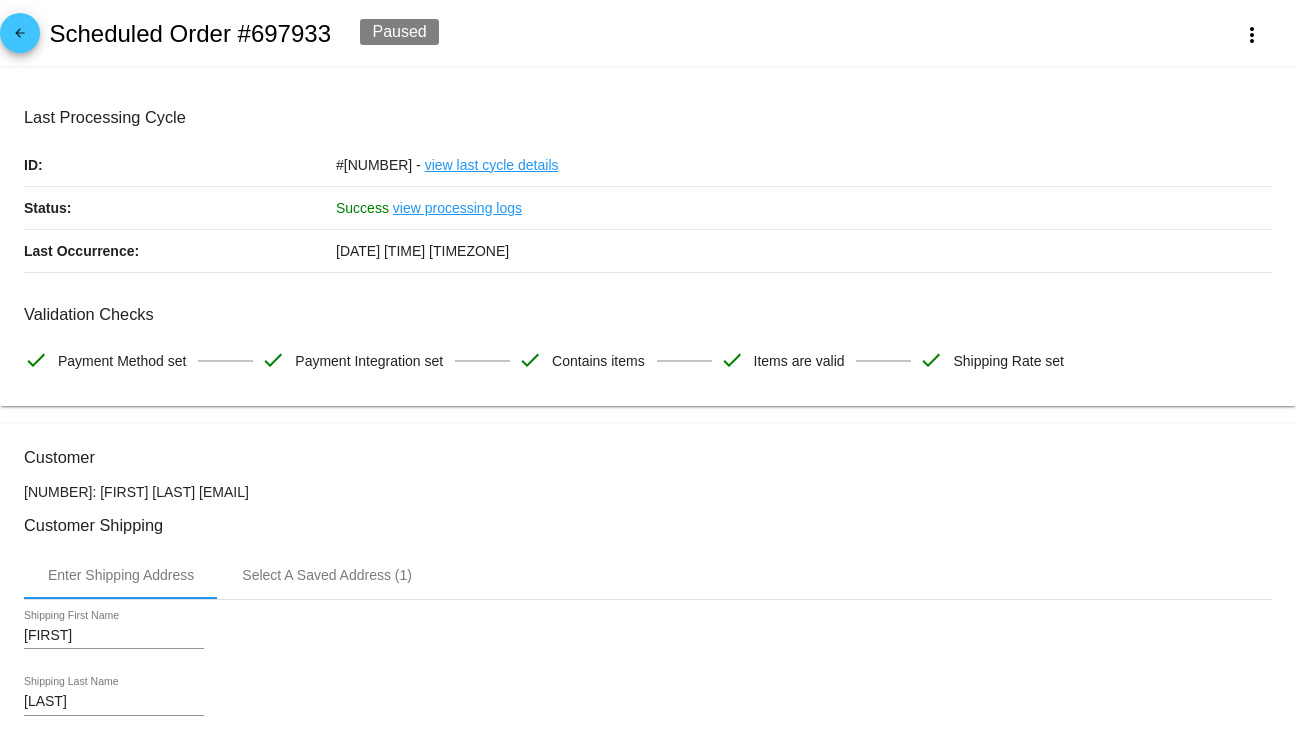 click on "view last cycle details" at bounding box center (492, 165) 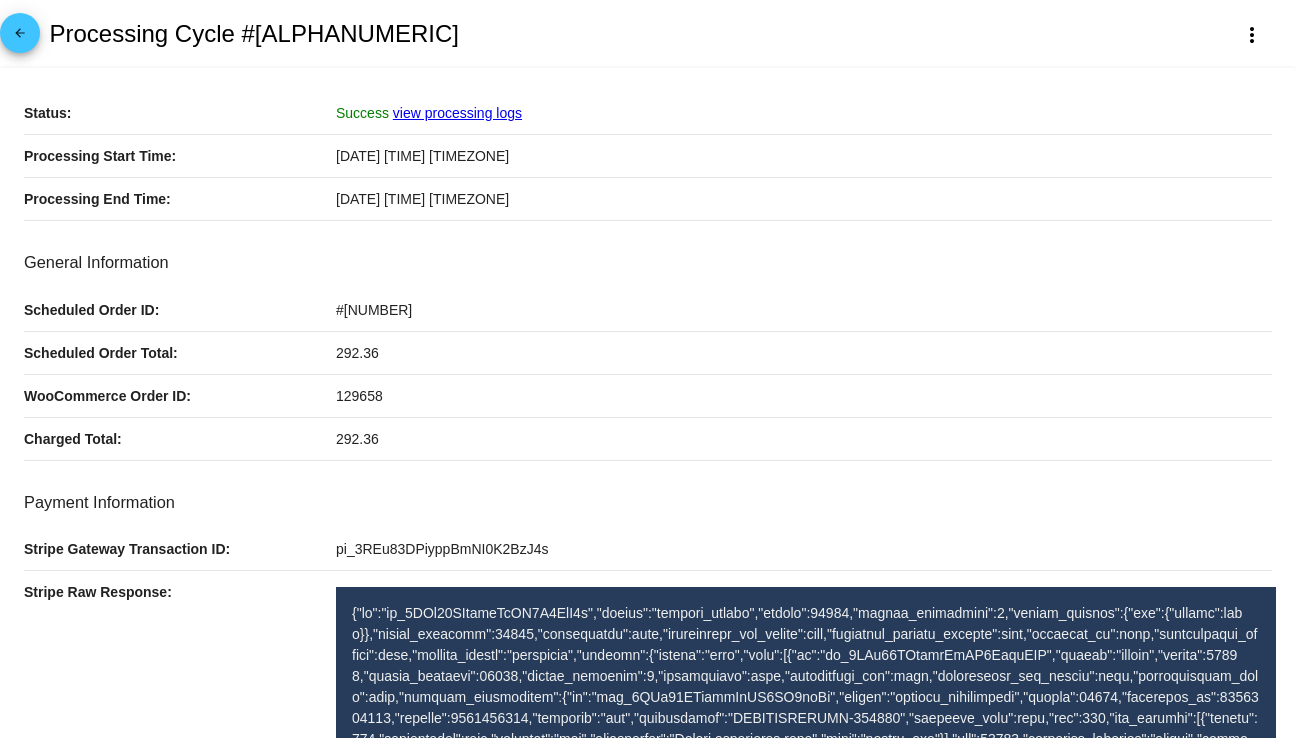 click on "arrow_back" at bounding box center (20, 38) 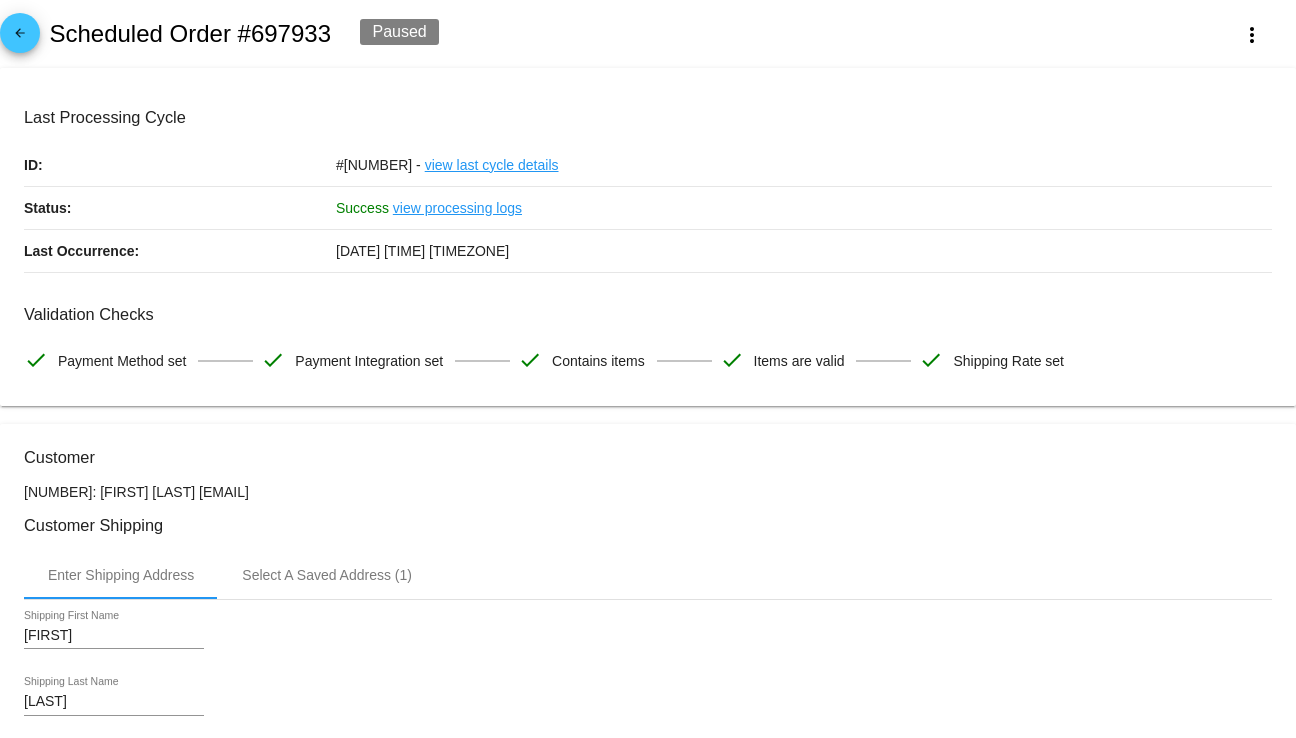 click on "arrow_back" at bounding box center (20, 38) 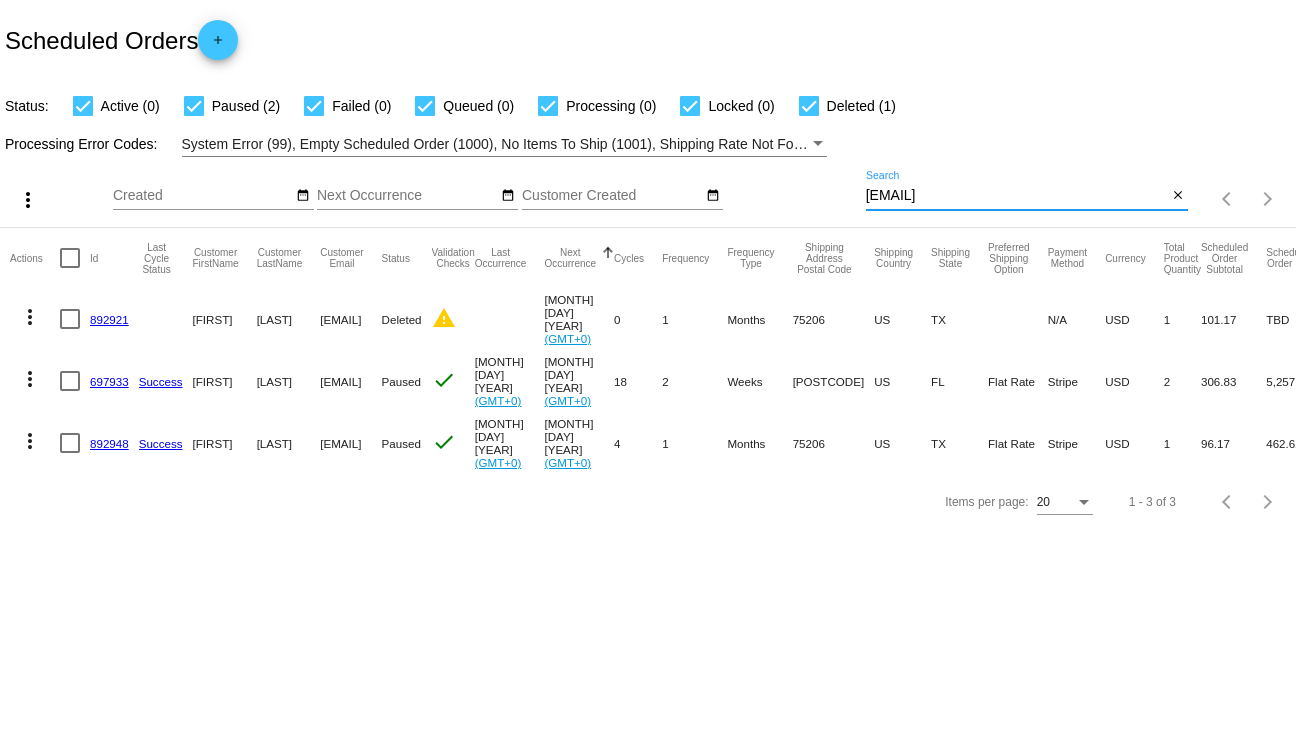 drag, startPoint x: 1073, startPoint y: 190, endPoint x: 796, endPoint y: 195, distance: 277.04514 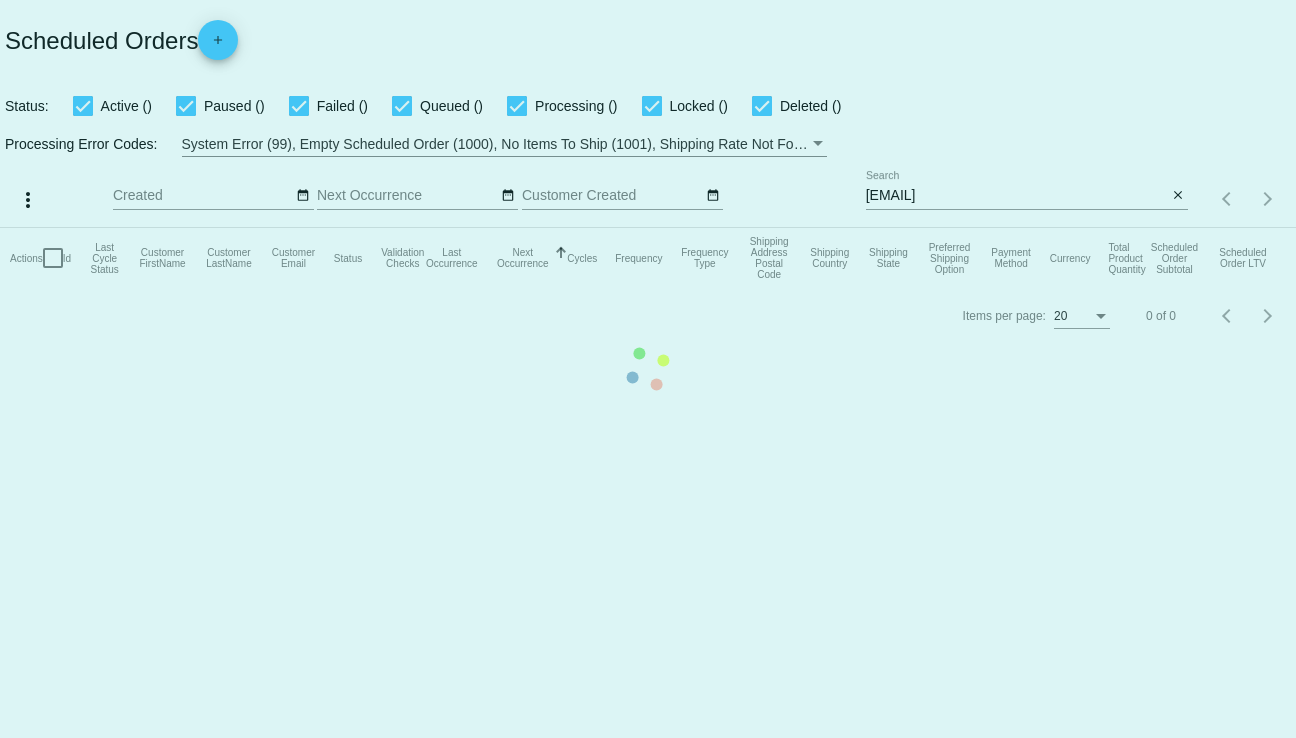 scroll, scrollTop: 0, scrollLeft: 0, axis: both 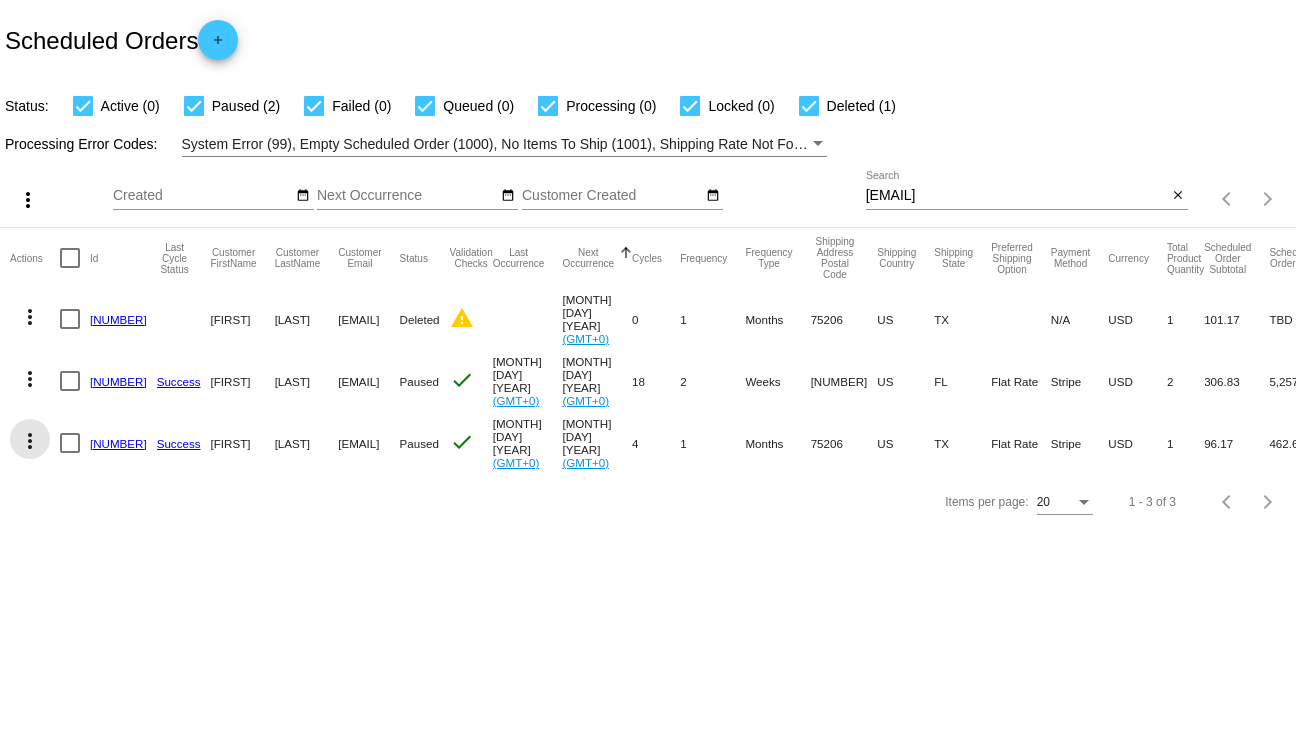 click on "more_vert" at bounding box center [30, 441] 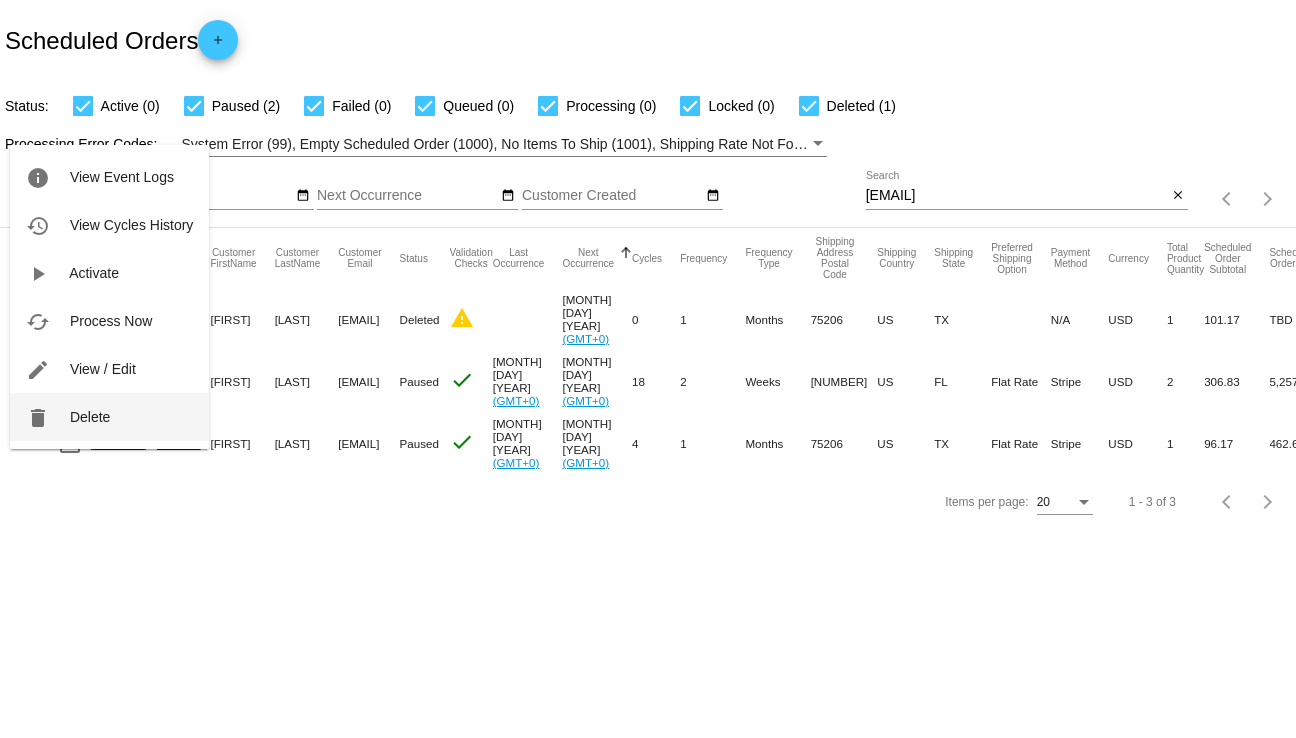 click on "delete
Delete" at bounding box center (109, 417) 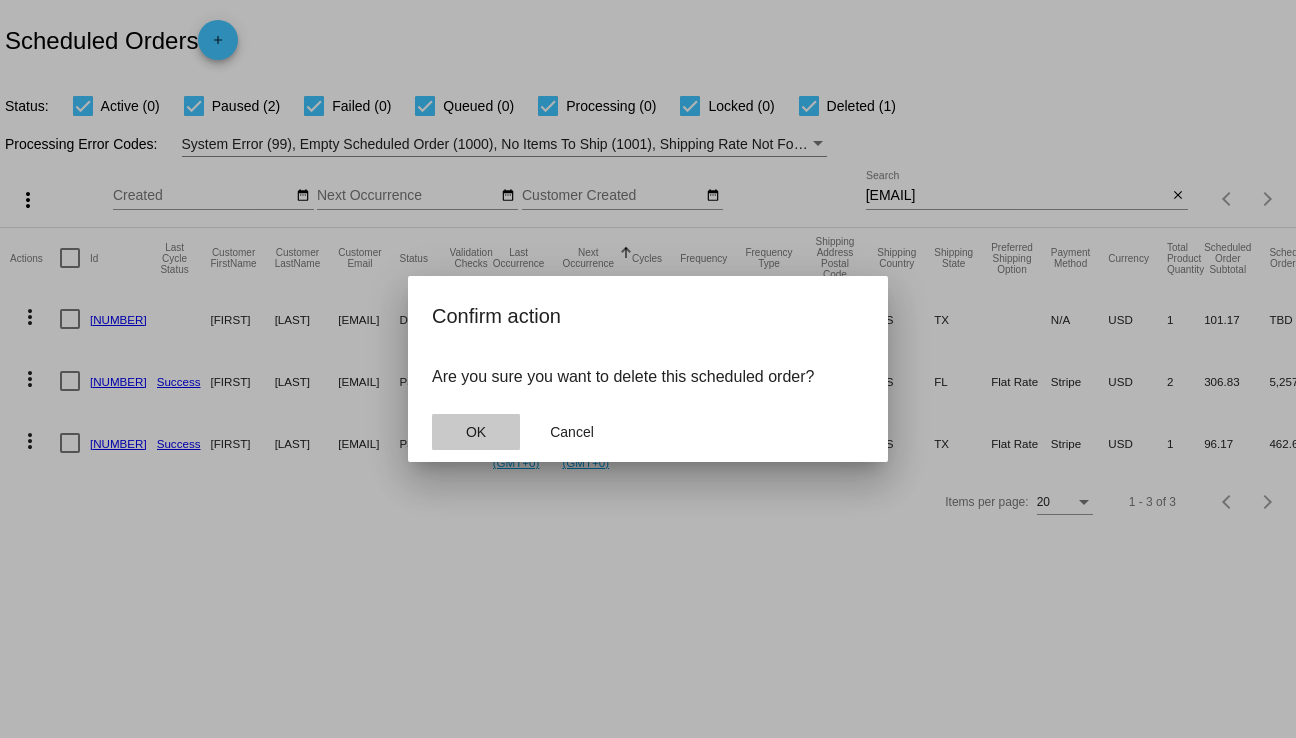 click on "OK" at bounding box center [476, 432] 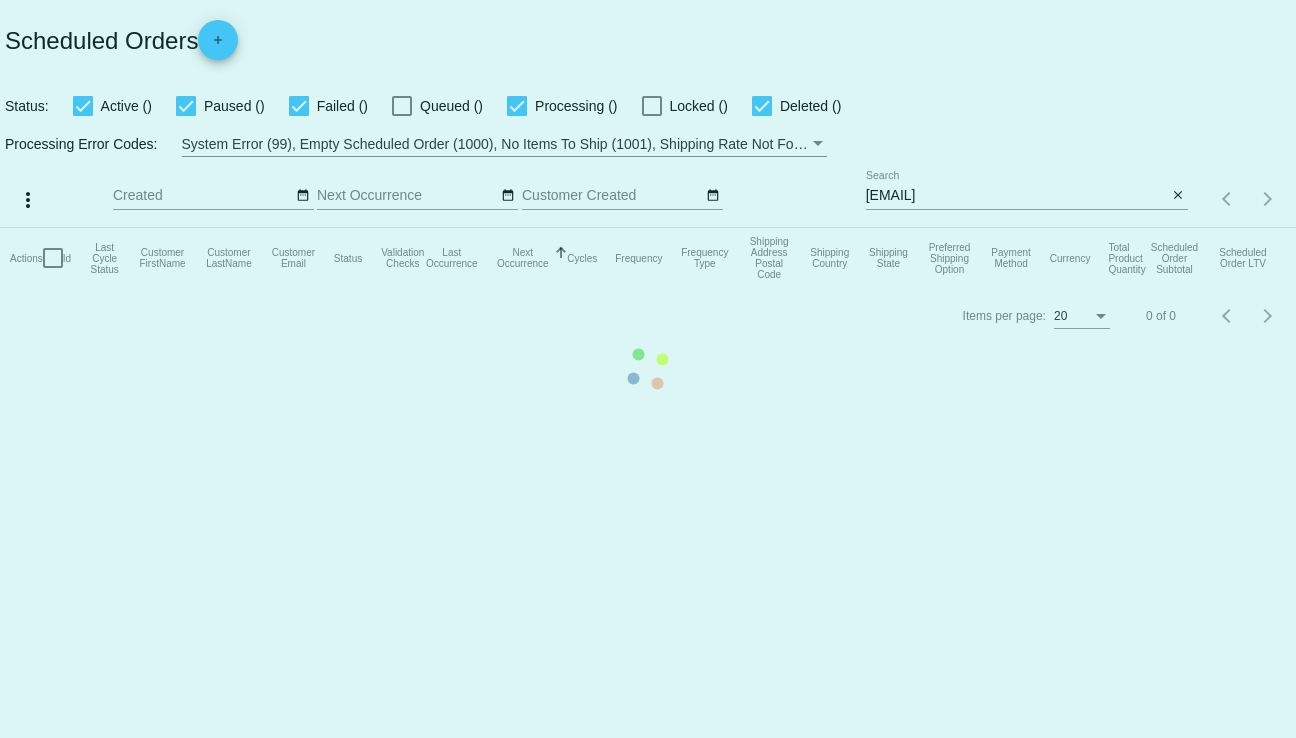 scroll, scrollTop: 0, scrollLeft: 0, axis: both 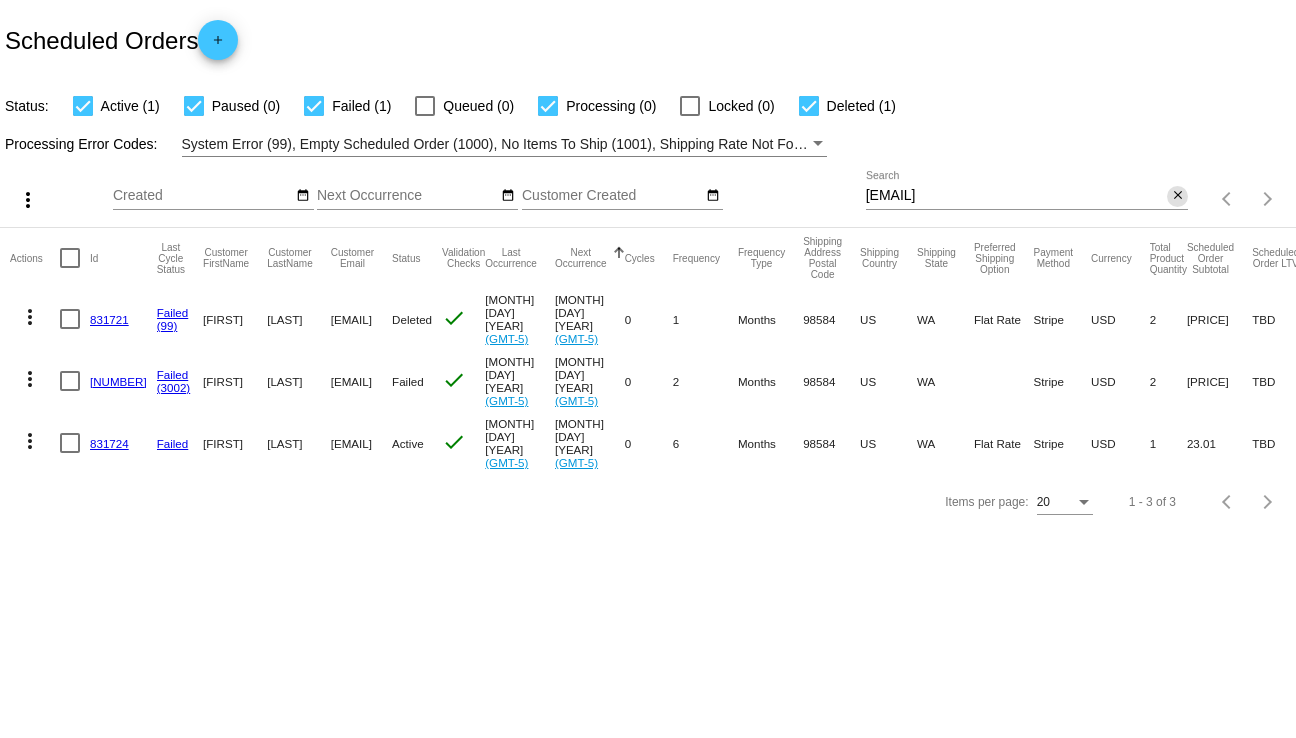click on "close" at bounding box center (1178, 196) 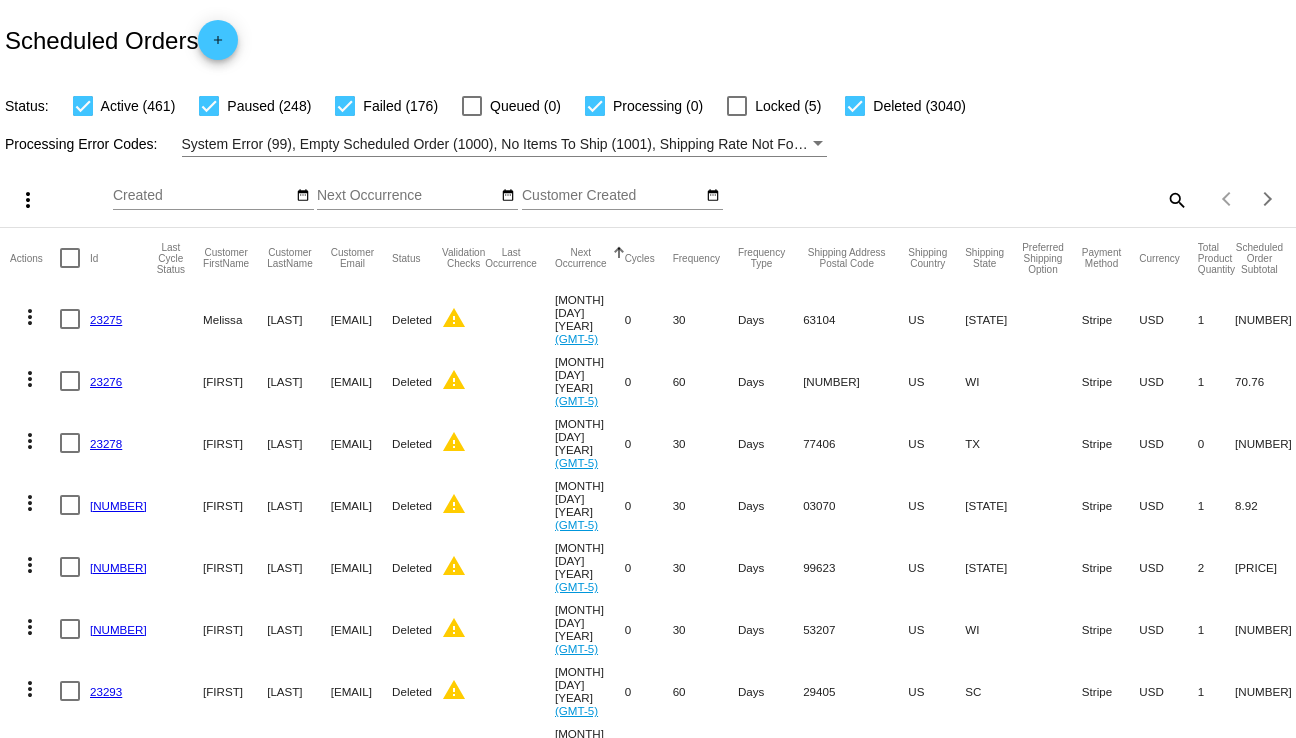 click on "search" at bounding box center [1176, 199] 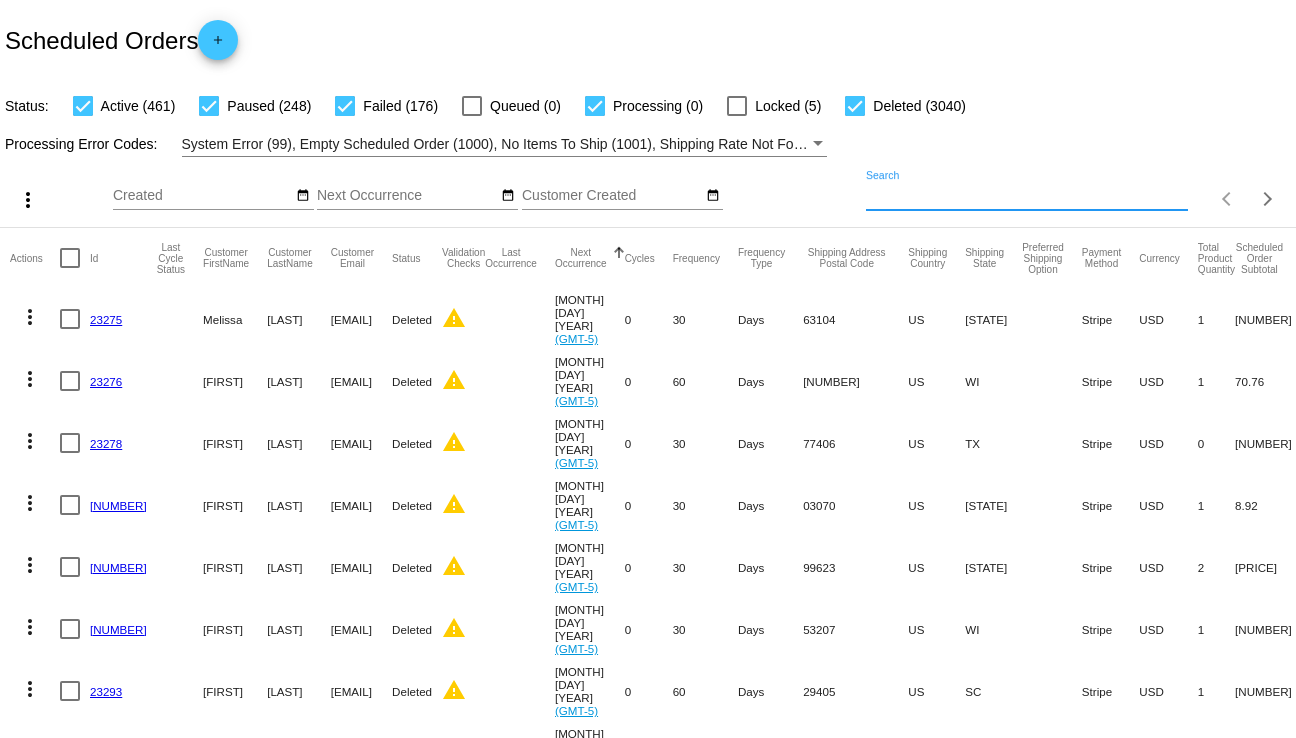 paste on "[EMAIL]" 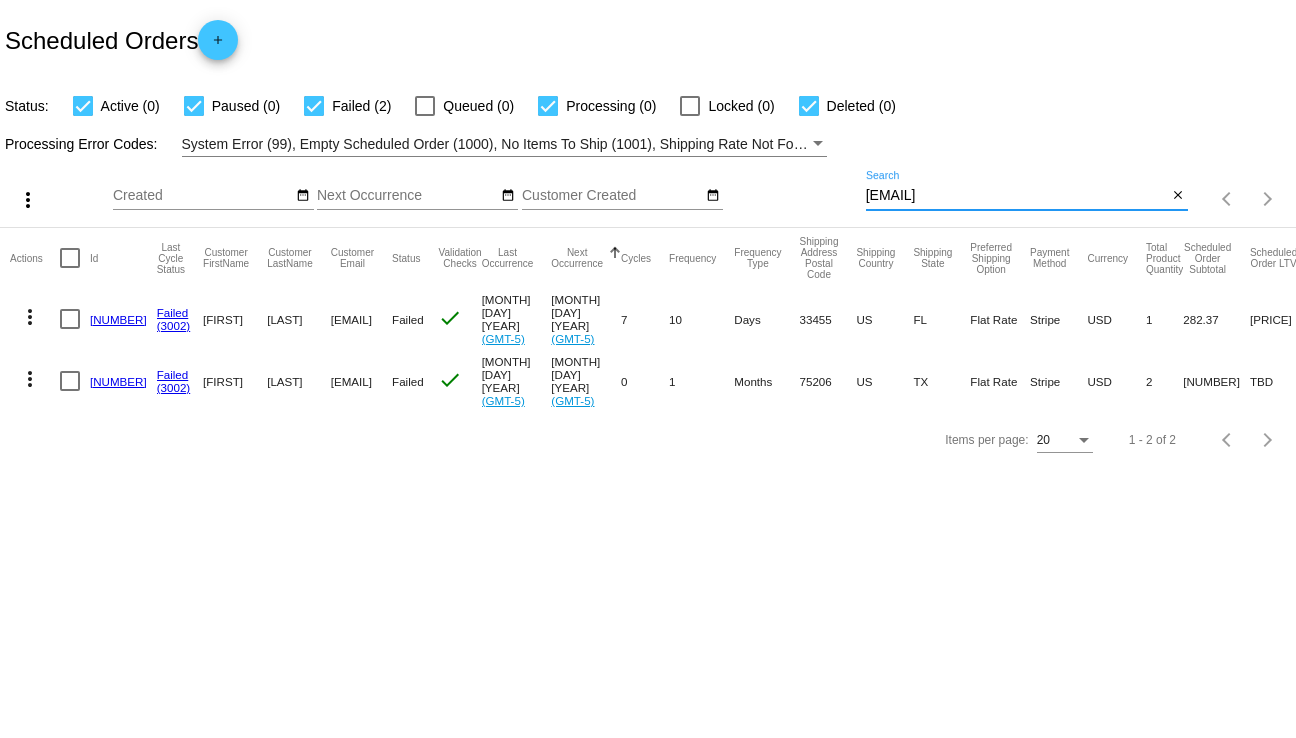 type on "[EMAIL]" 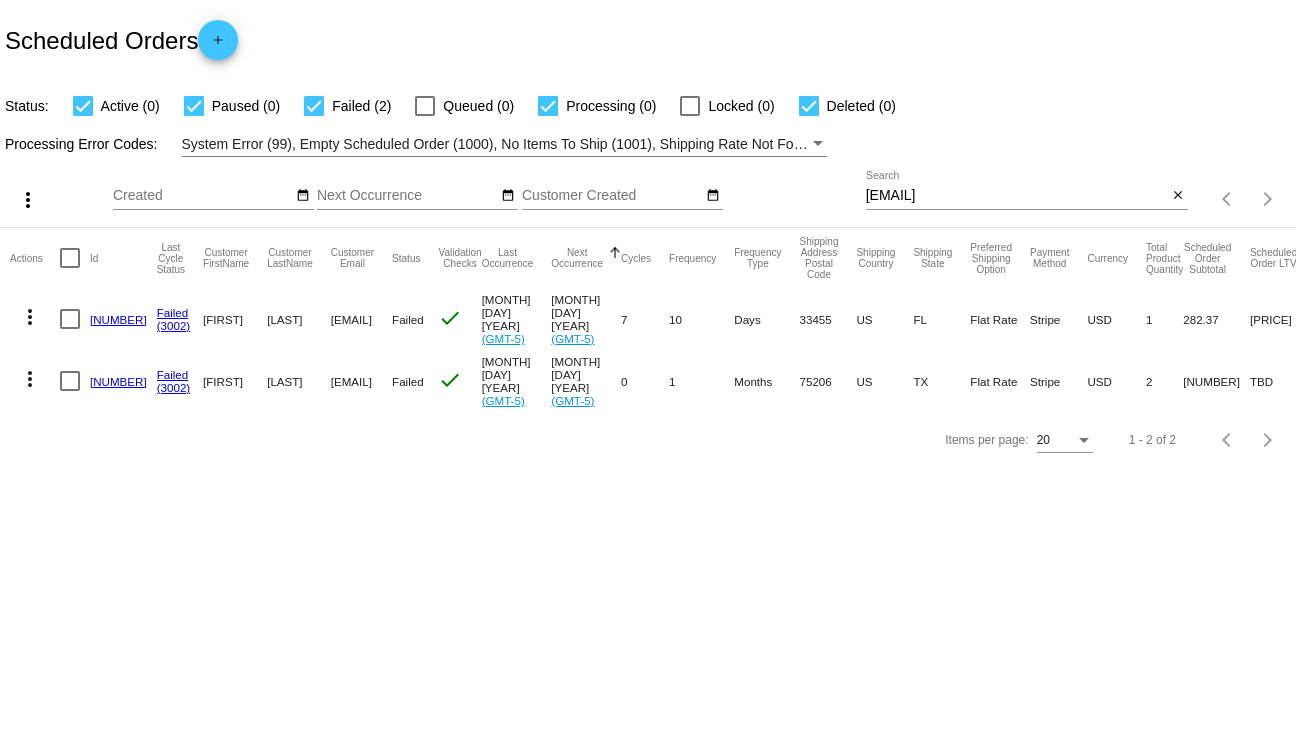 drag, startPoint x: 312, startPoint y: 317, endPoint x: 478, endPoint y: 322, distance: 166.07529 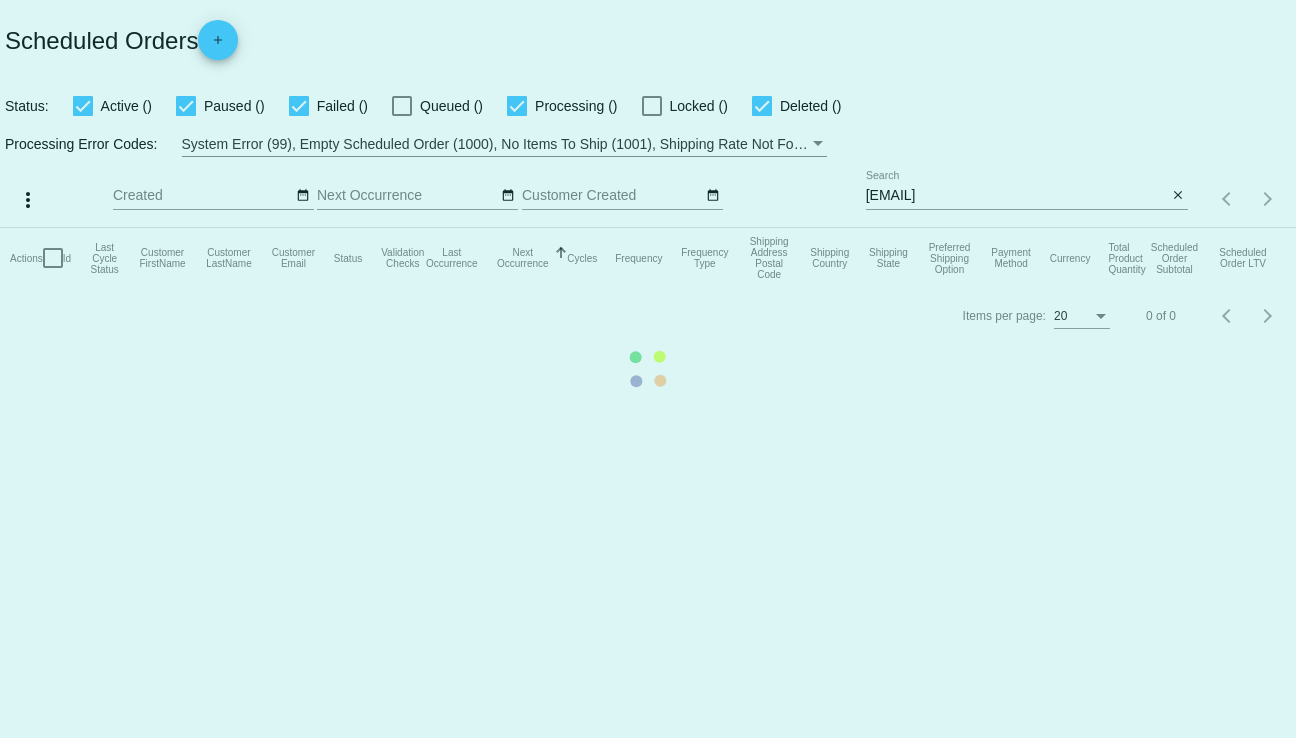 scroll, scrollTop: 0, scrollLeft: 0, axis: both 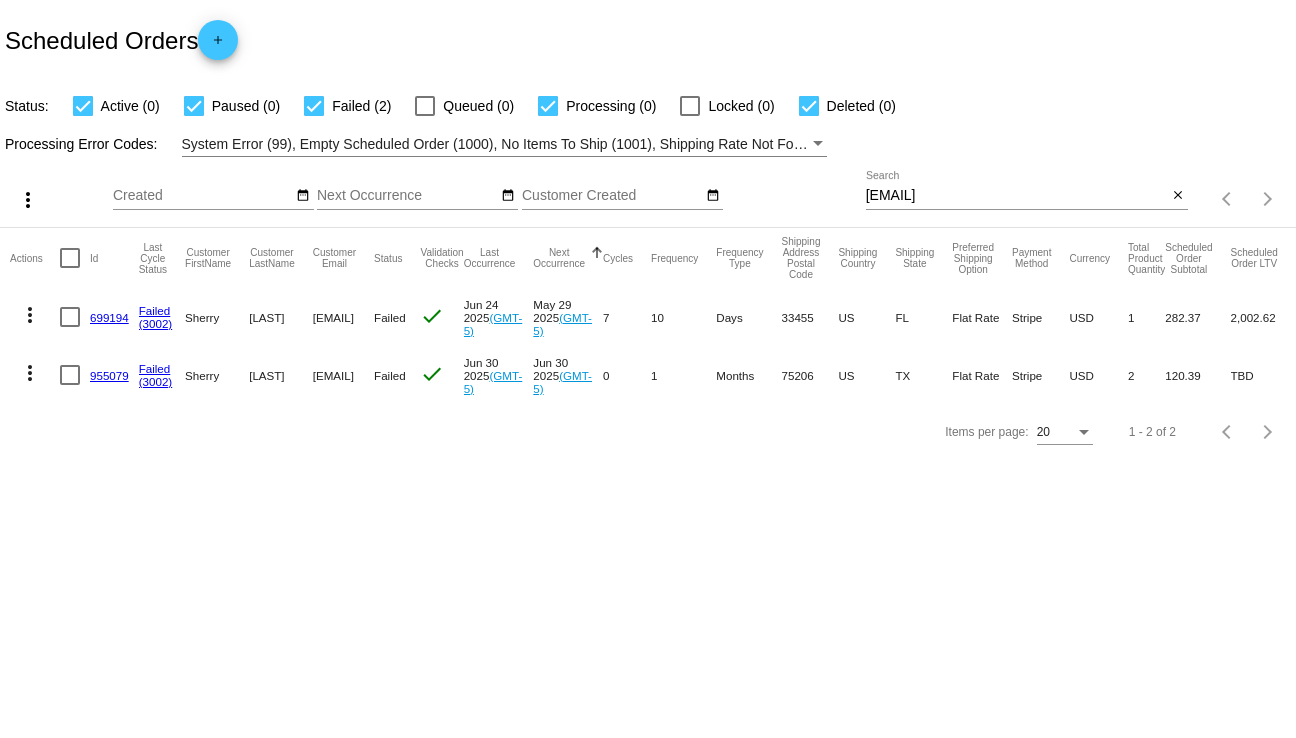 click on "699194" at bounding box center [109, 317] 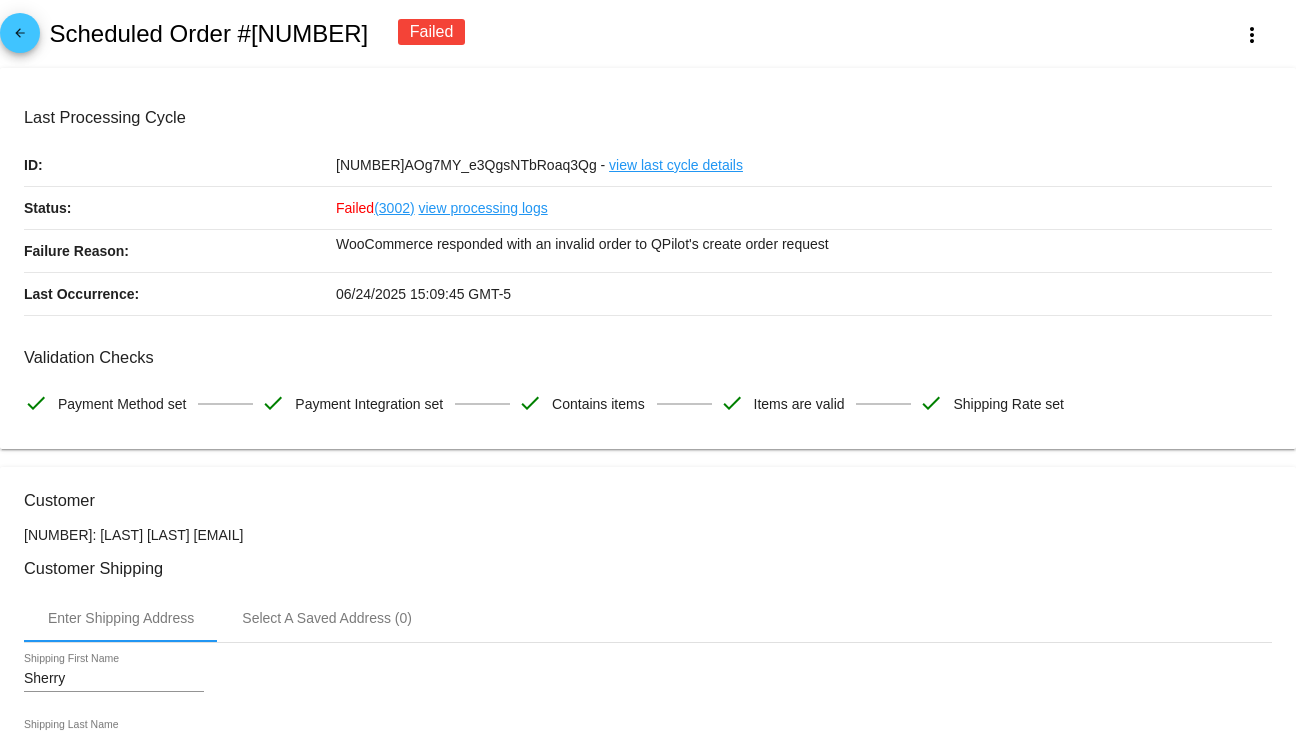 drag, startPoint x: 1074, startPoint y: 26, endPoint x: 948, endPoint y: 38, distance: 126.57014 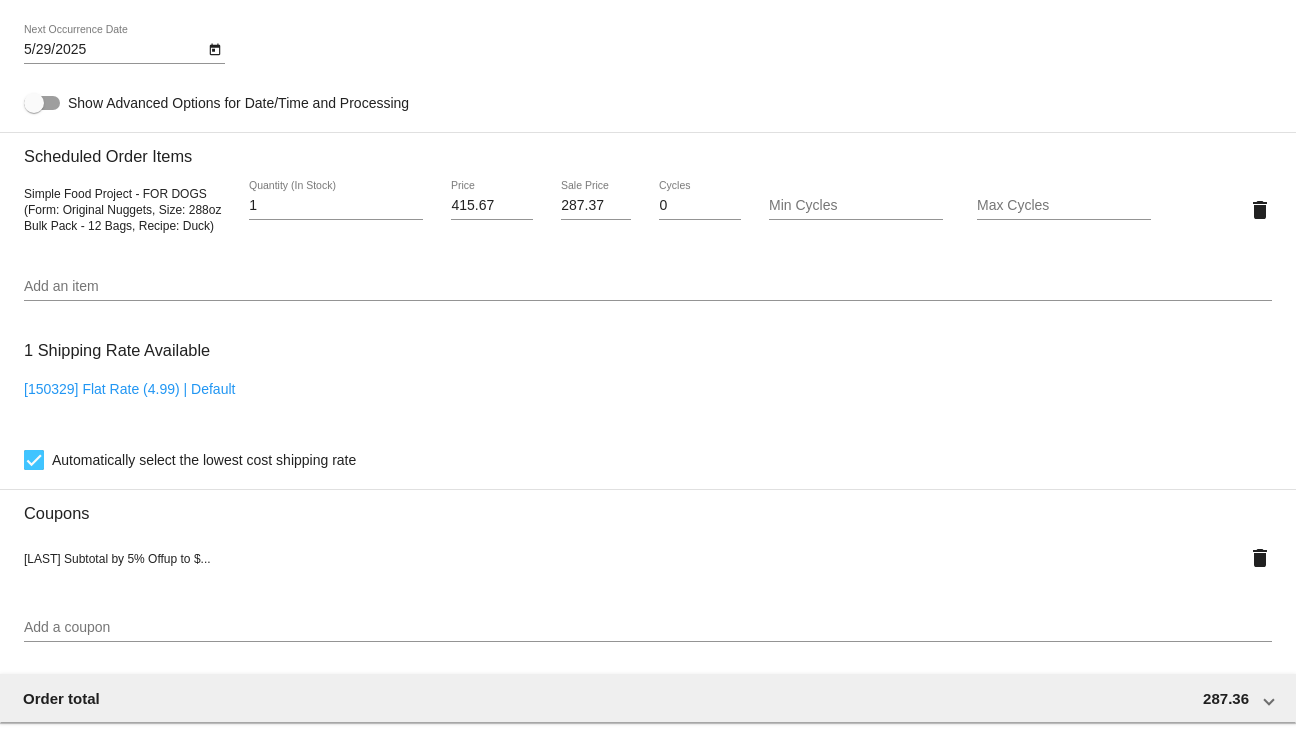 scroll, scrollTop: 1108, scrollLeft: 0, axis: vertical 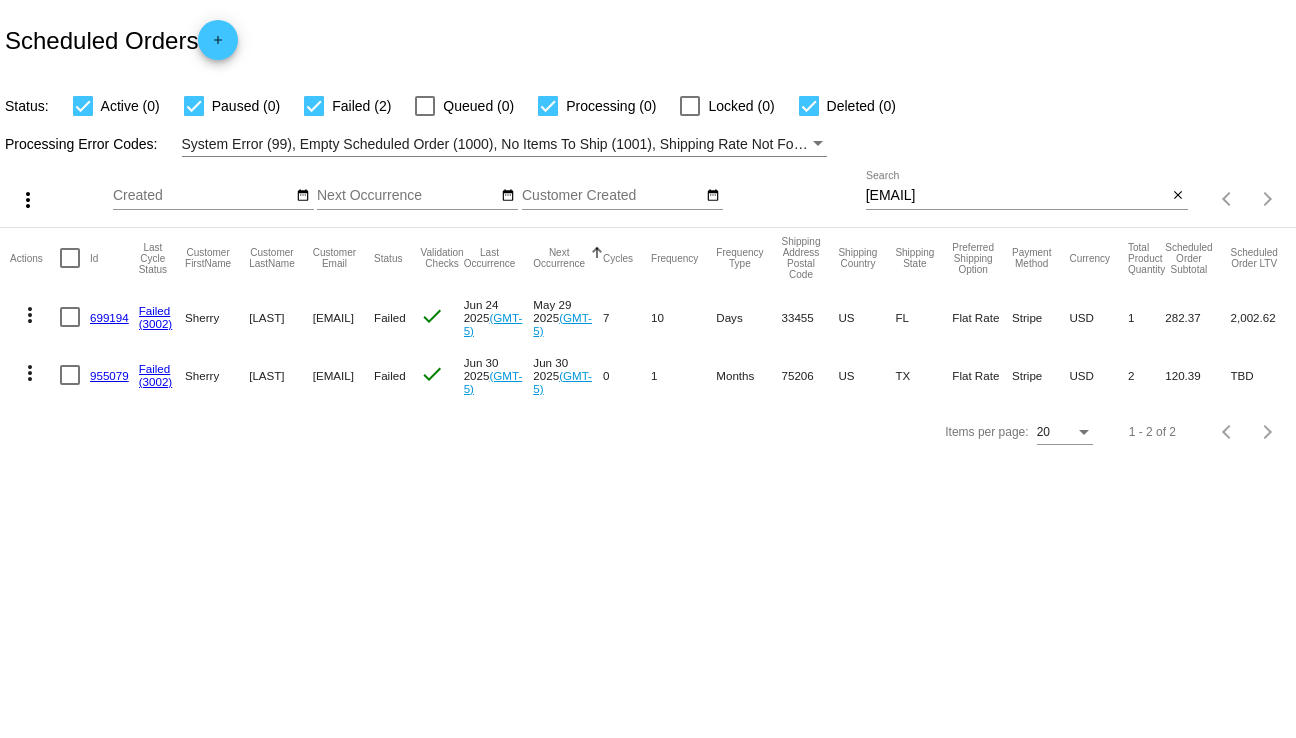drag, startPoint x: 99, startPoint y: 316, endPoint x: 220, endPoint y: 316, distance: 121 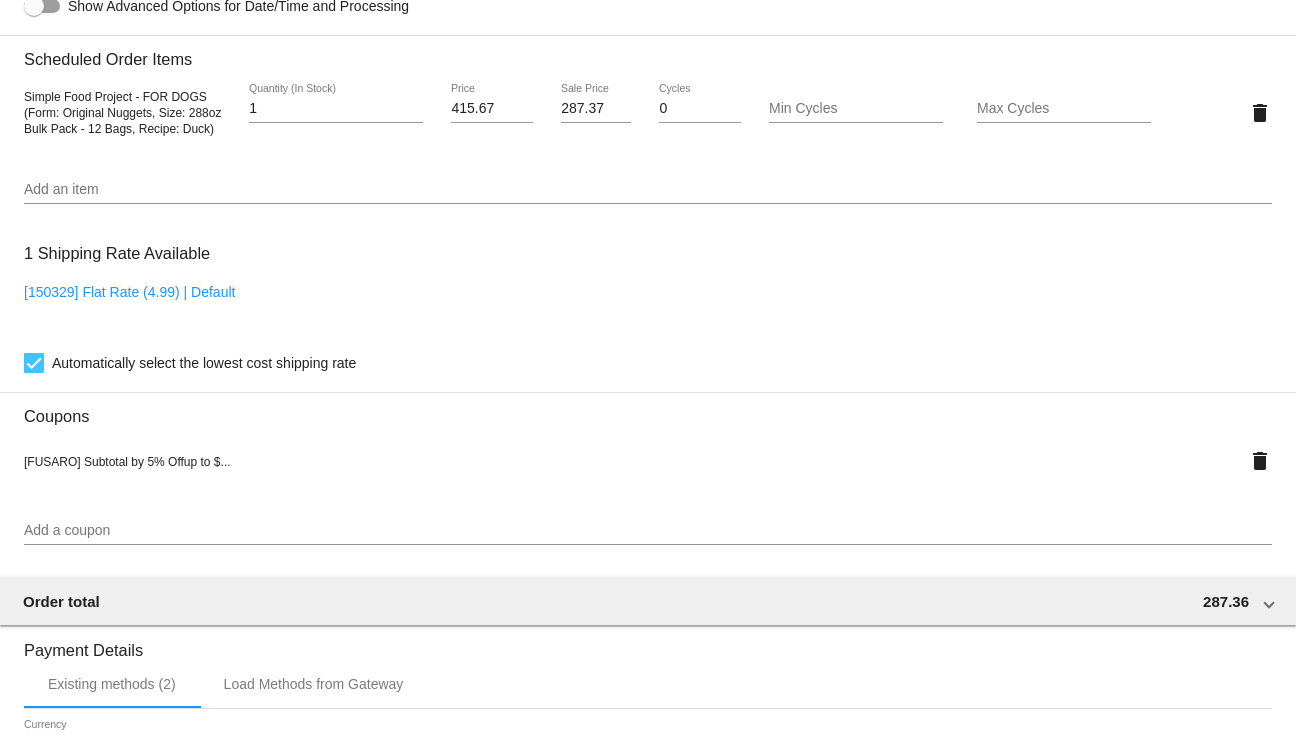 scroll, scrollTop: 1808, scrollLeft: 0, axis: vertical 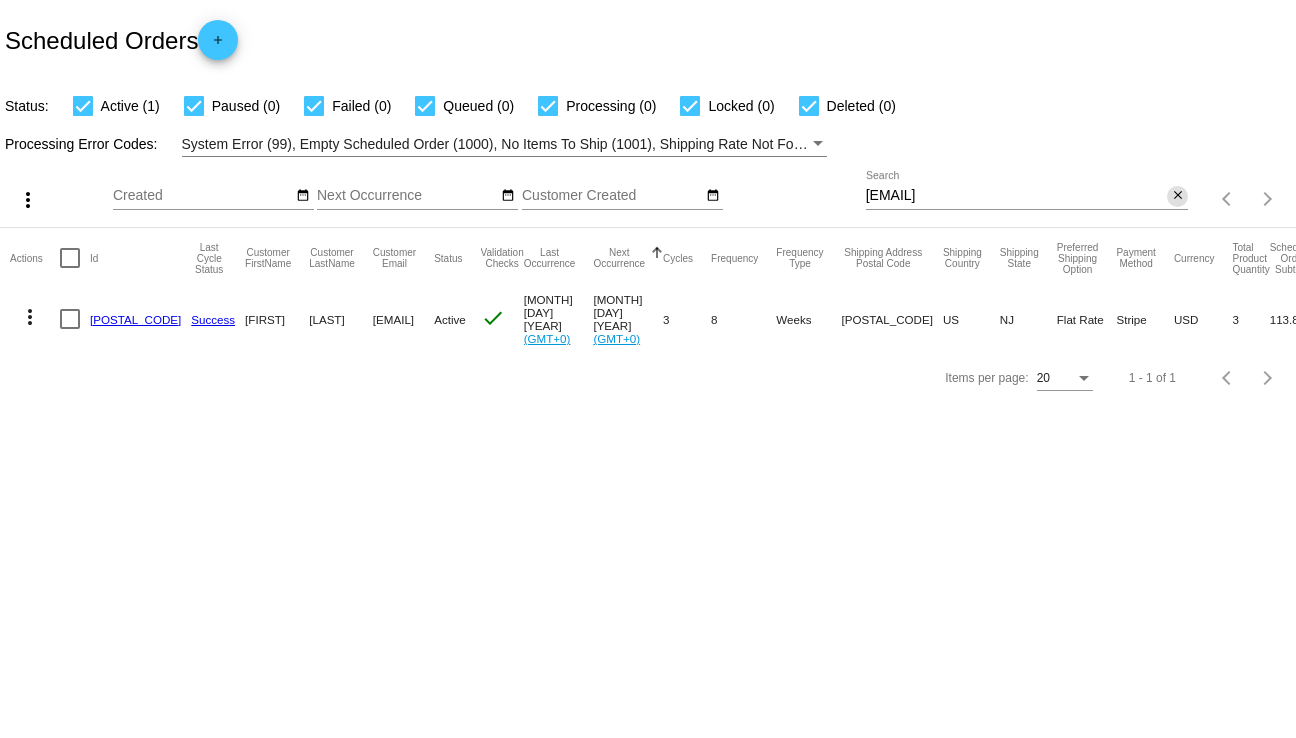 click on "close" at bounding box center (1178, 196) 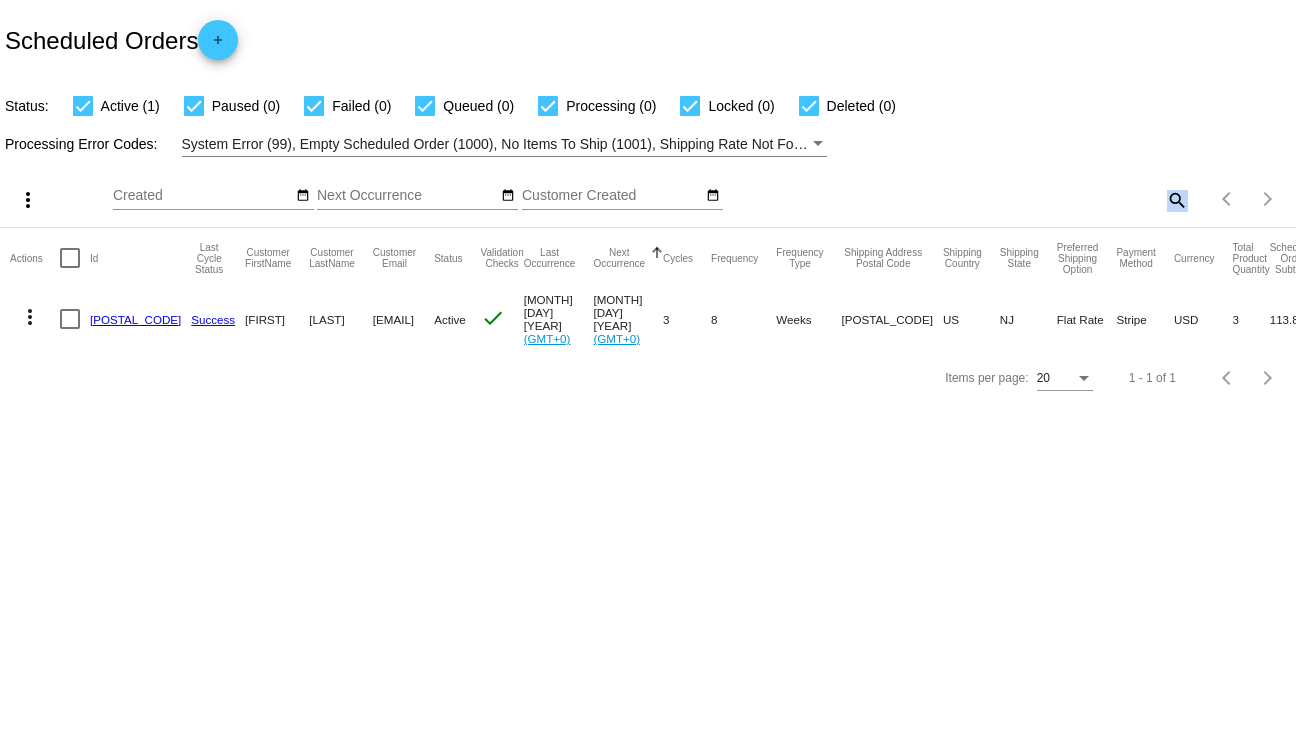 click on "search" at bounding box center [1176, 199] 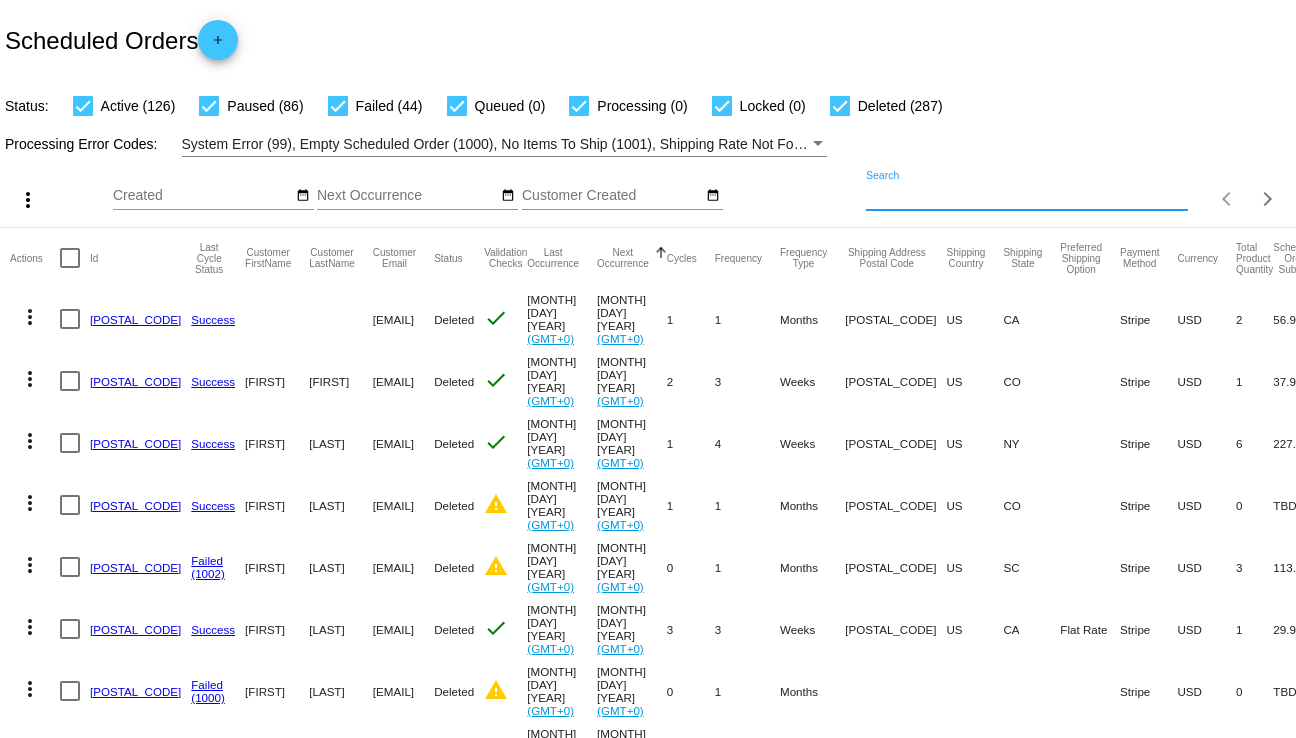 paste on "[EMAIL]" 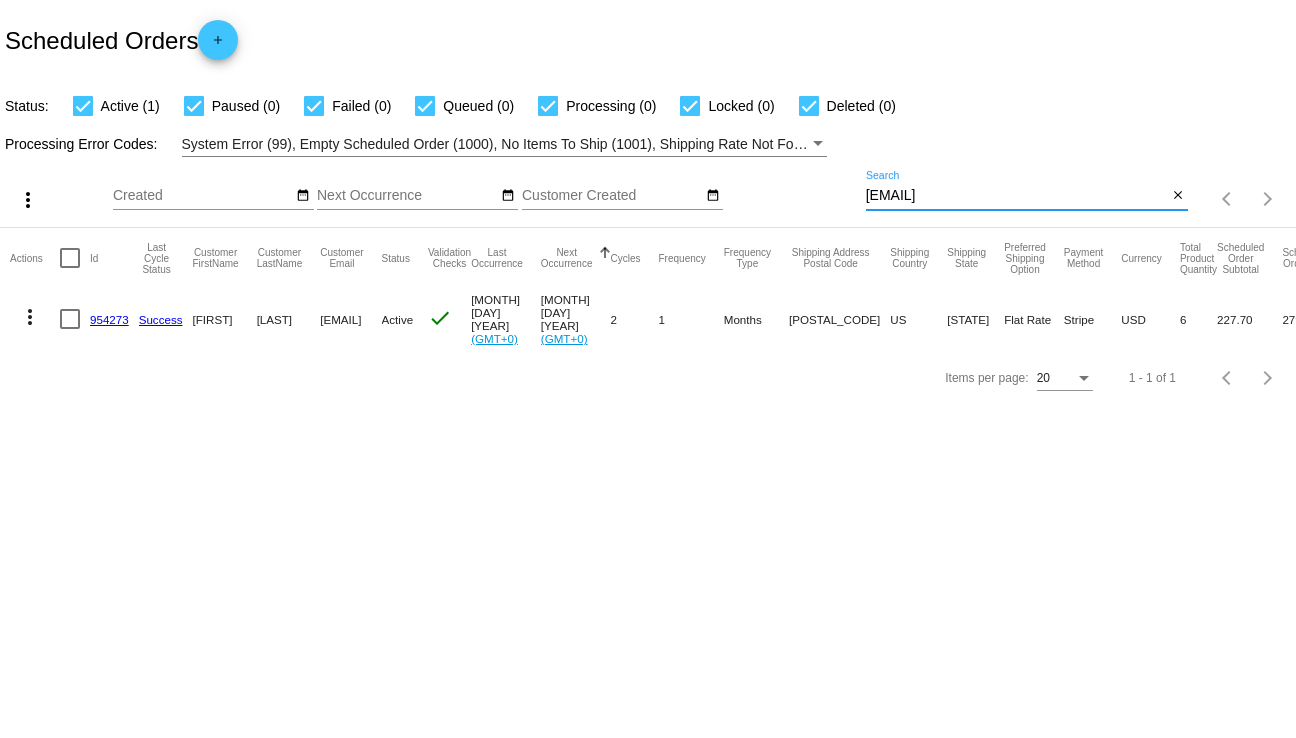 type on "[EMAIL]" 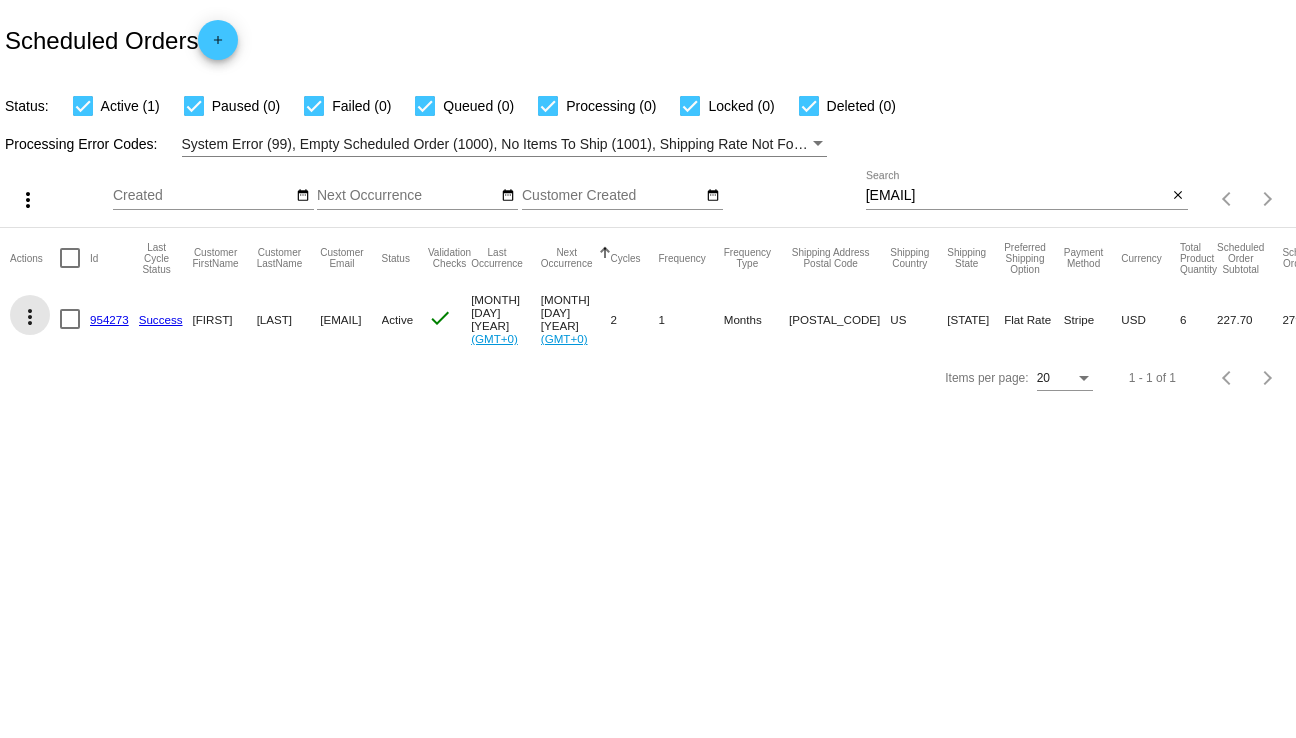 click on "more_vert" at bounding box center (30, 317) 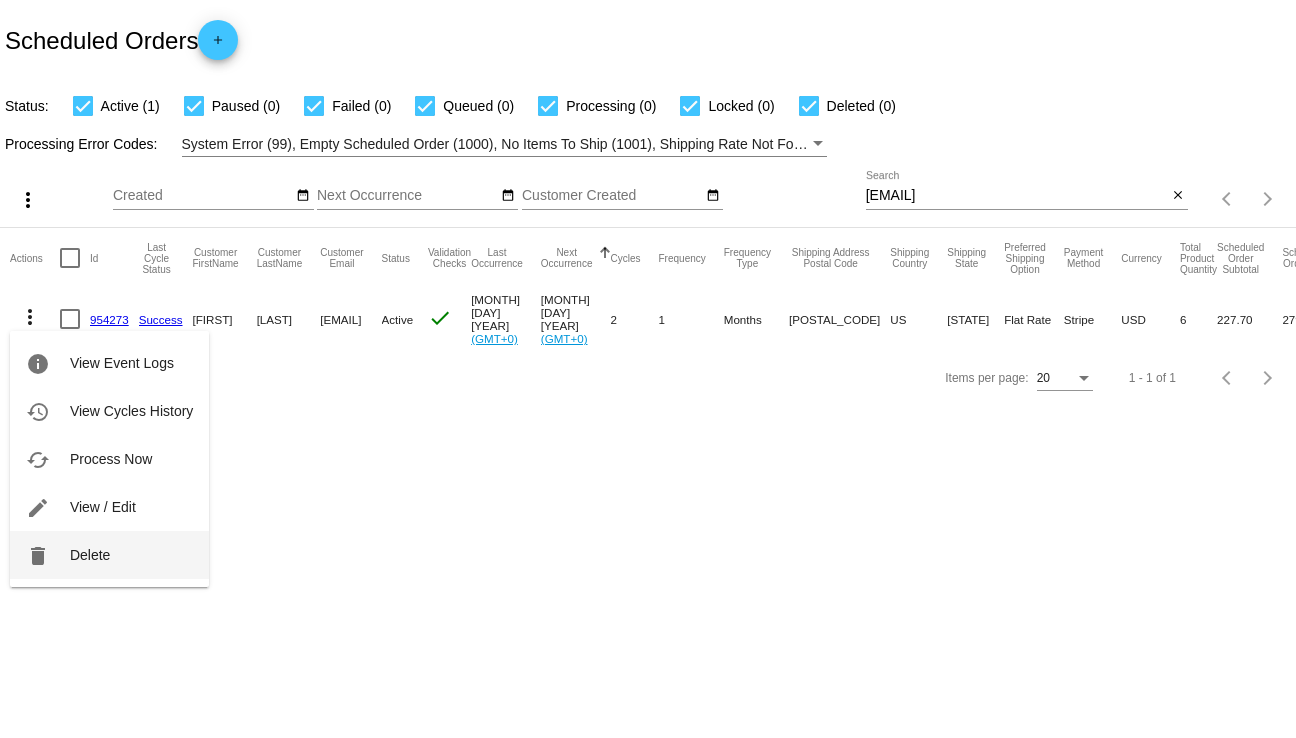 click on "delete
Delete" at bounding box center [109, 555] 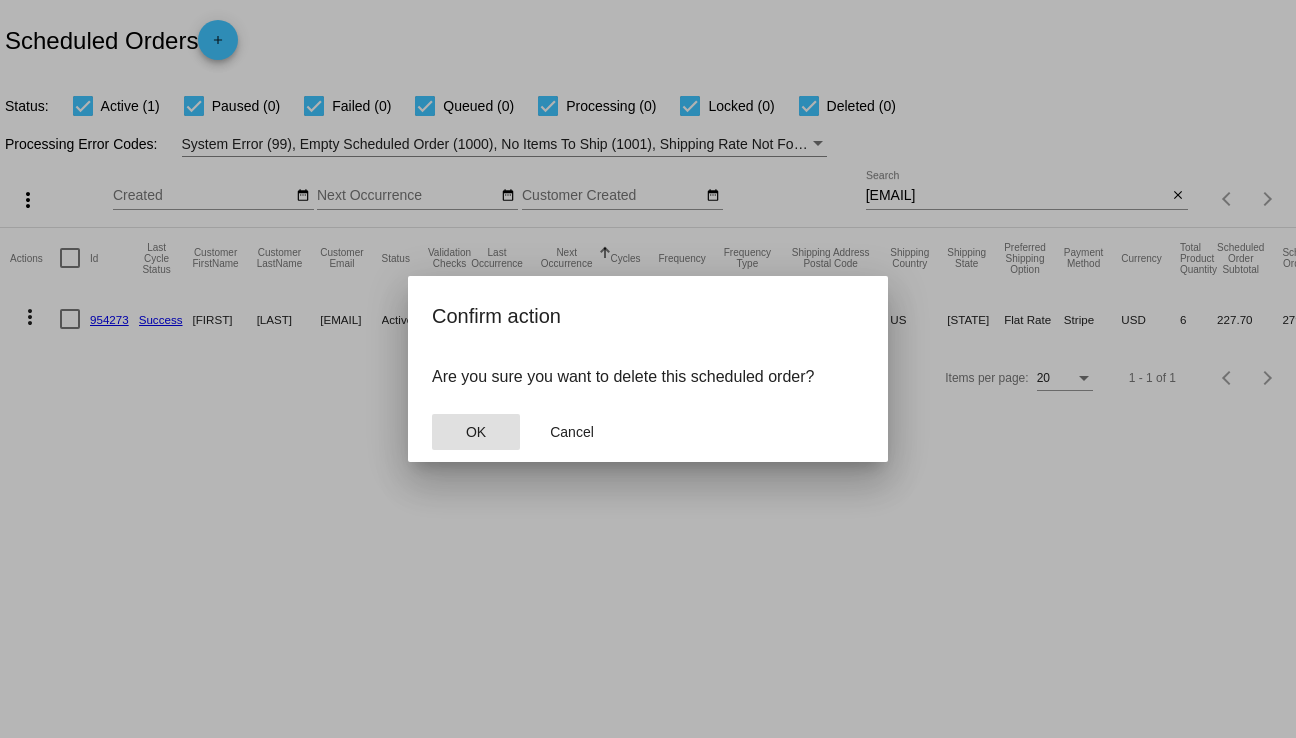 click on "OK" at bounding box center (476, 432) 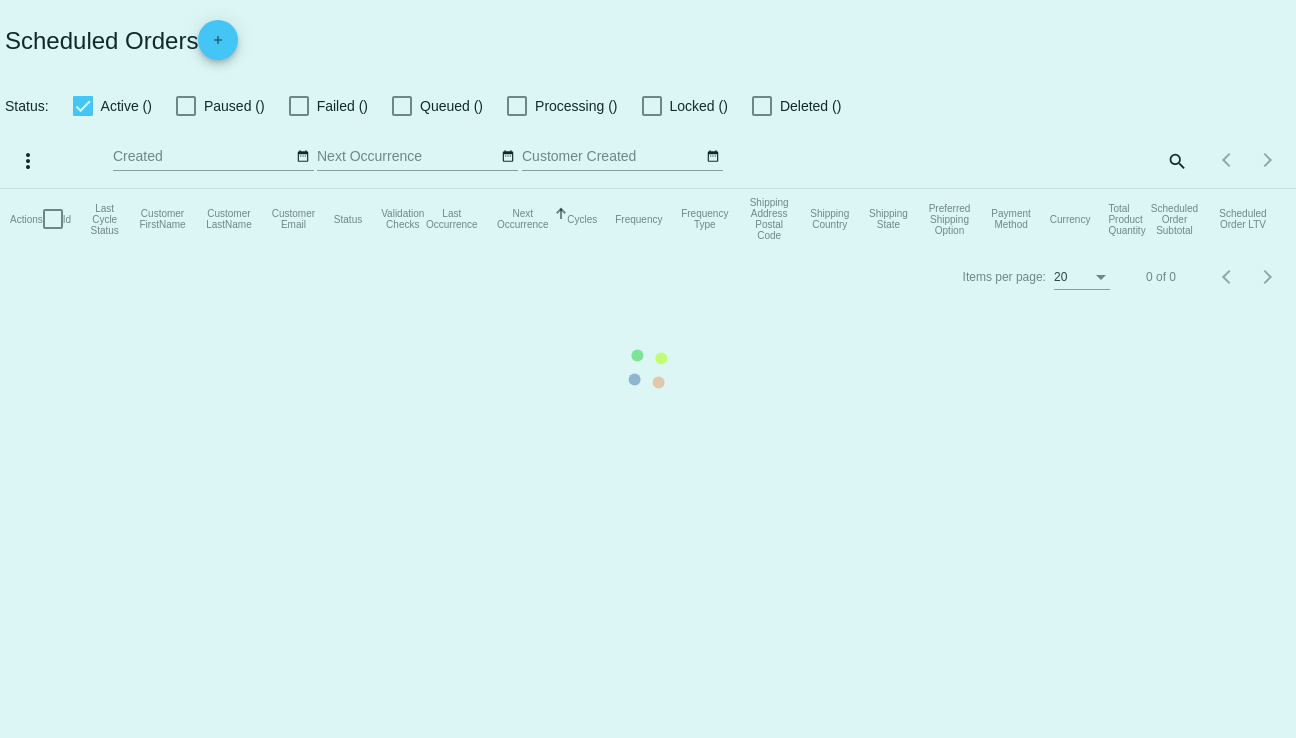 scroll, scrollTop: 0, scrollLeft: 0, axis: both 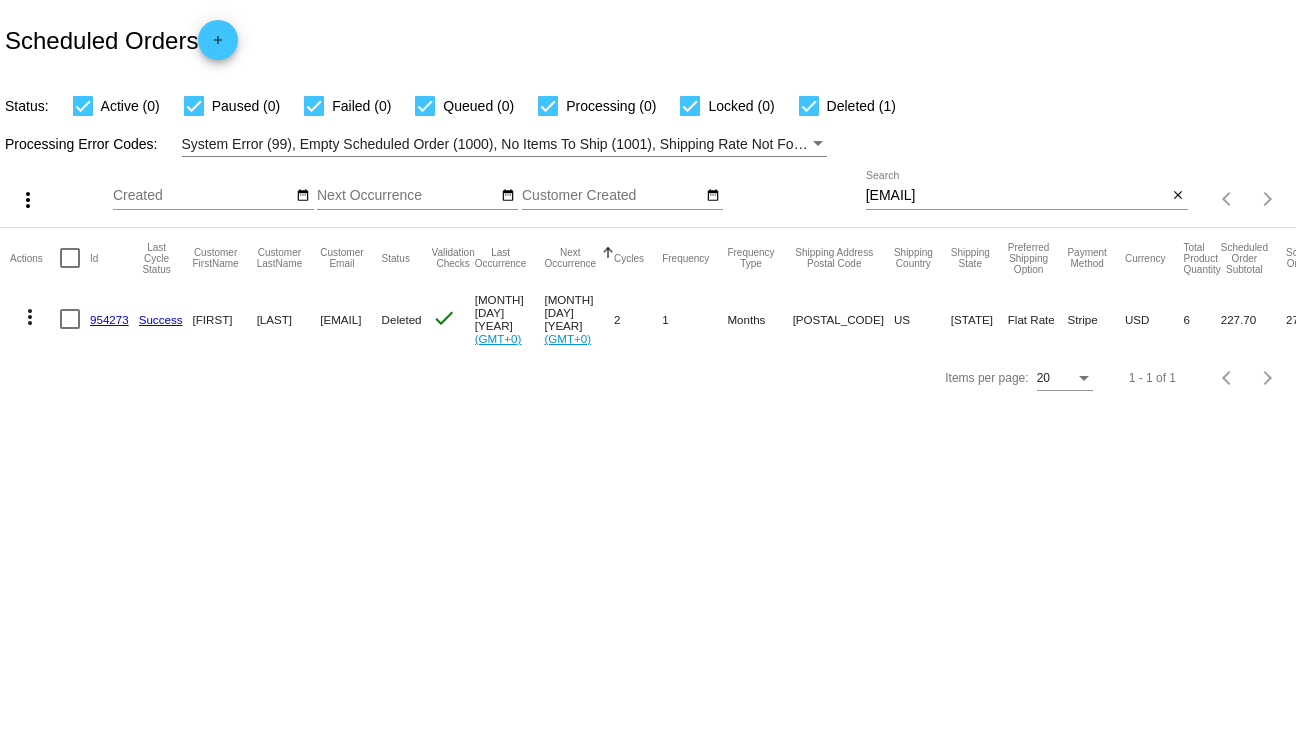 click on "more_vert" at bounding box center (30, 317) 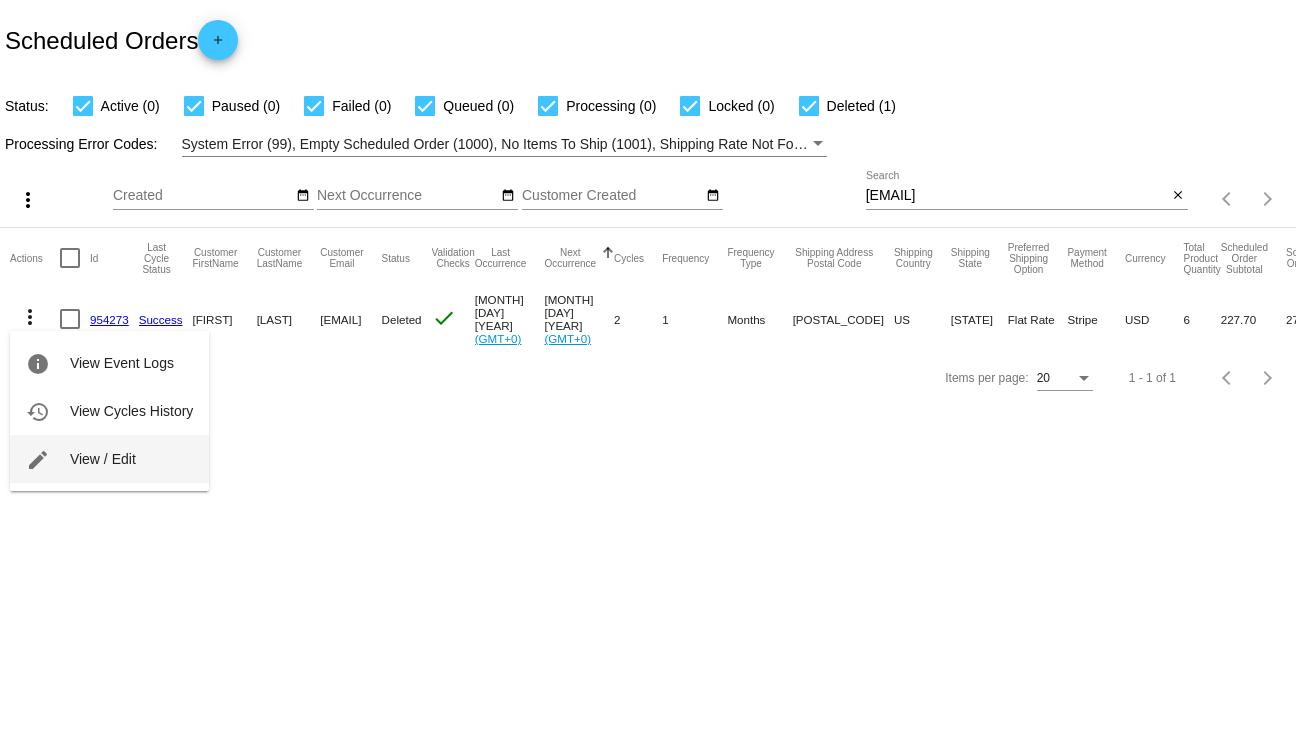 click on "edit
View / Edit" at bounding box center [109, 459] 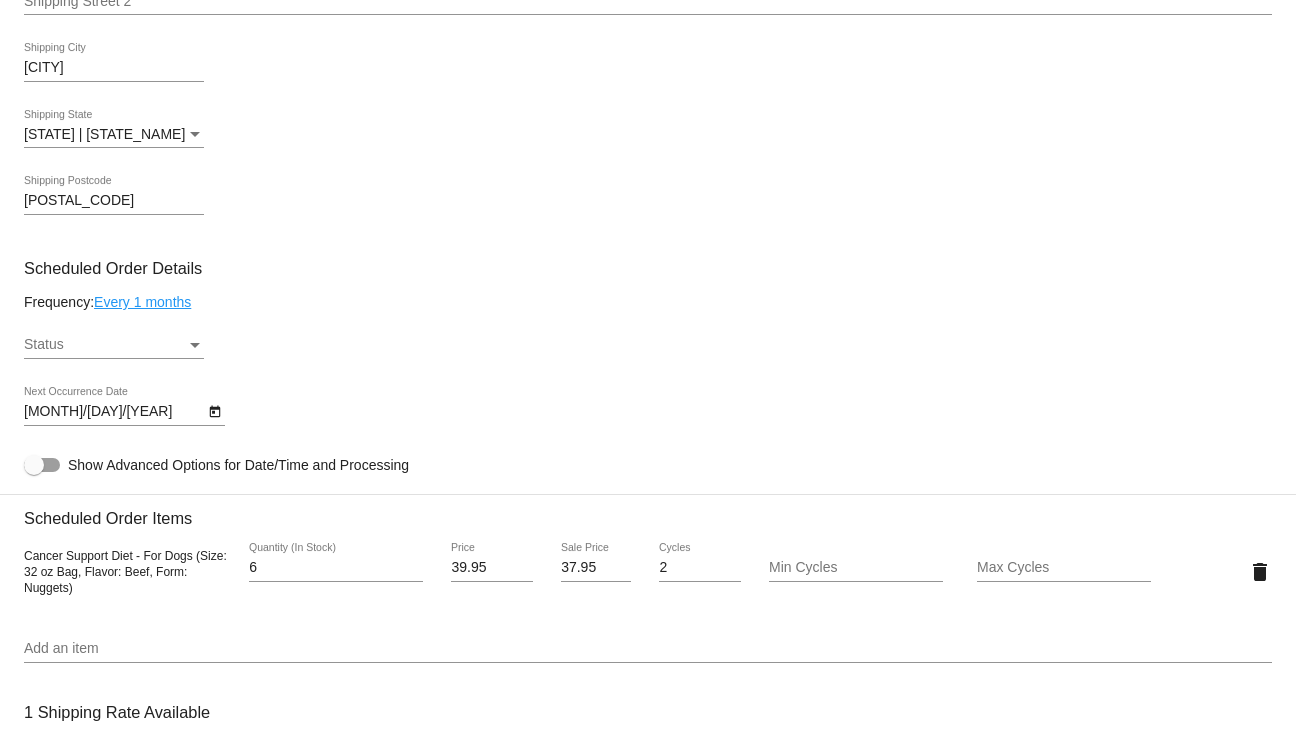 scroll, scrollTop: 1000, scrollLeft: 0, axis: vertical 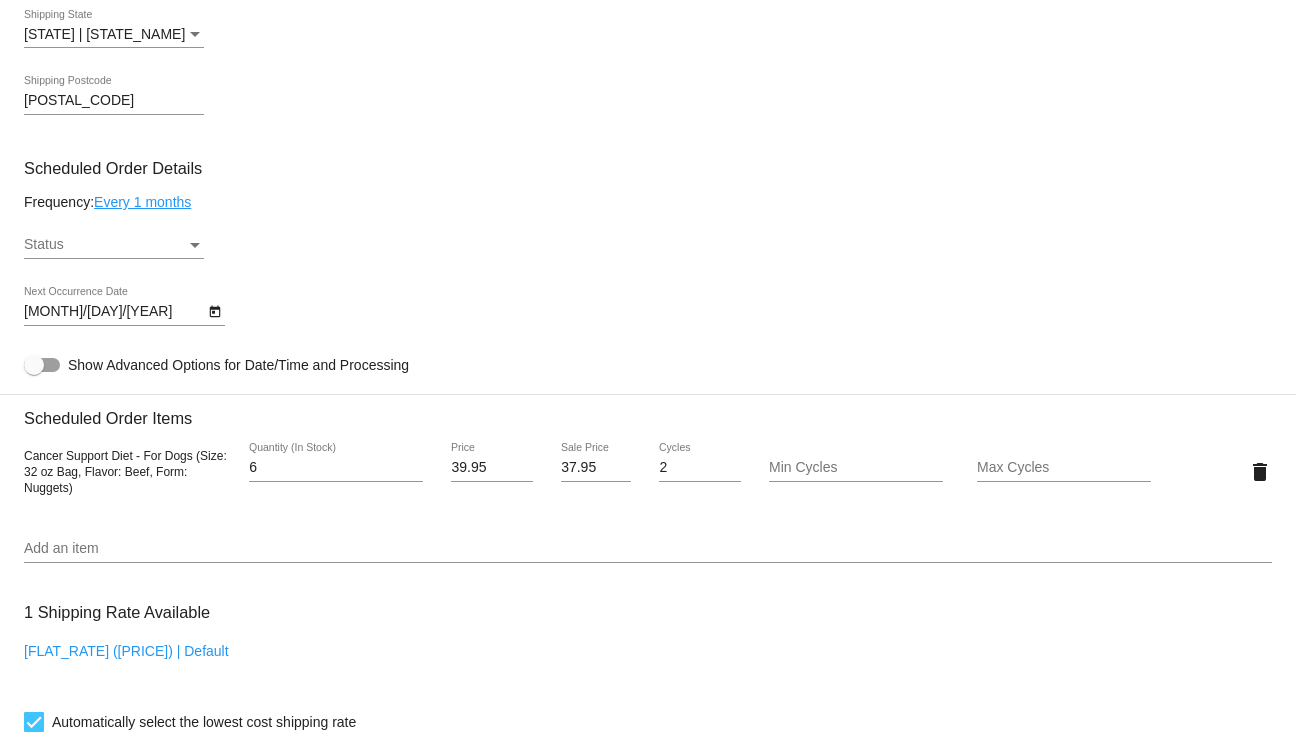click on "Status
Status" at bounding box center (114, 239) 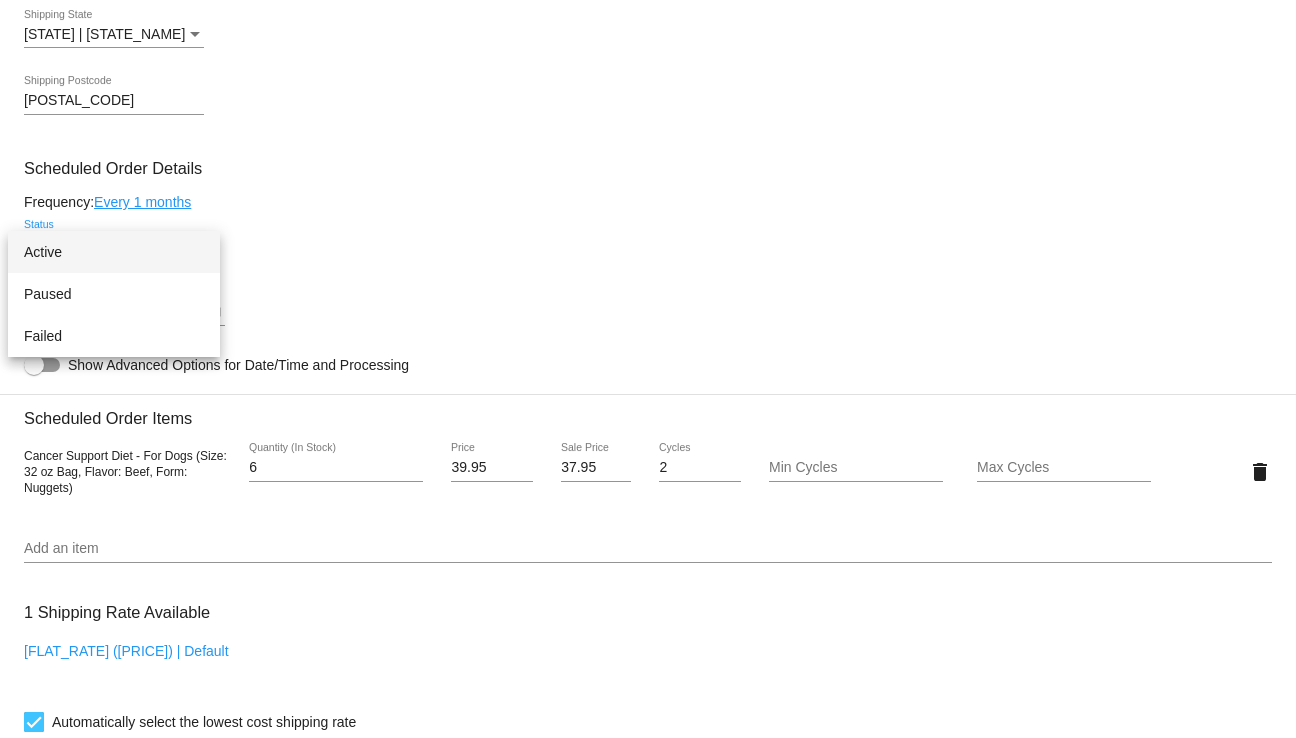 click on "Active" at bounding box center (114, 252) 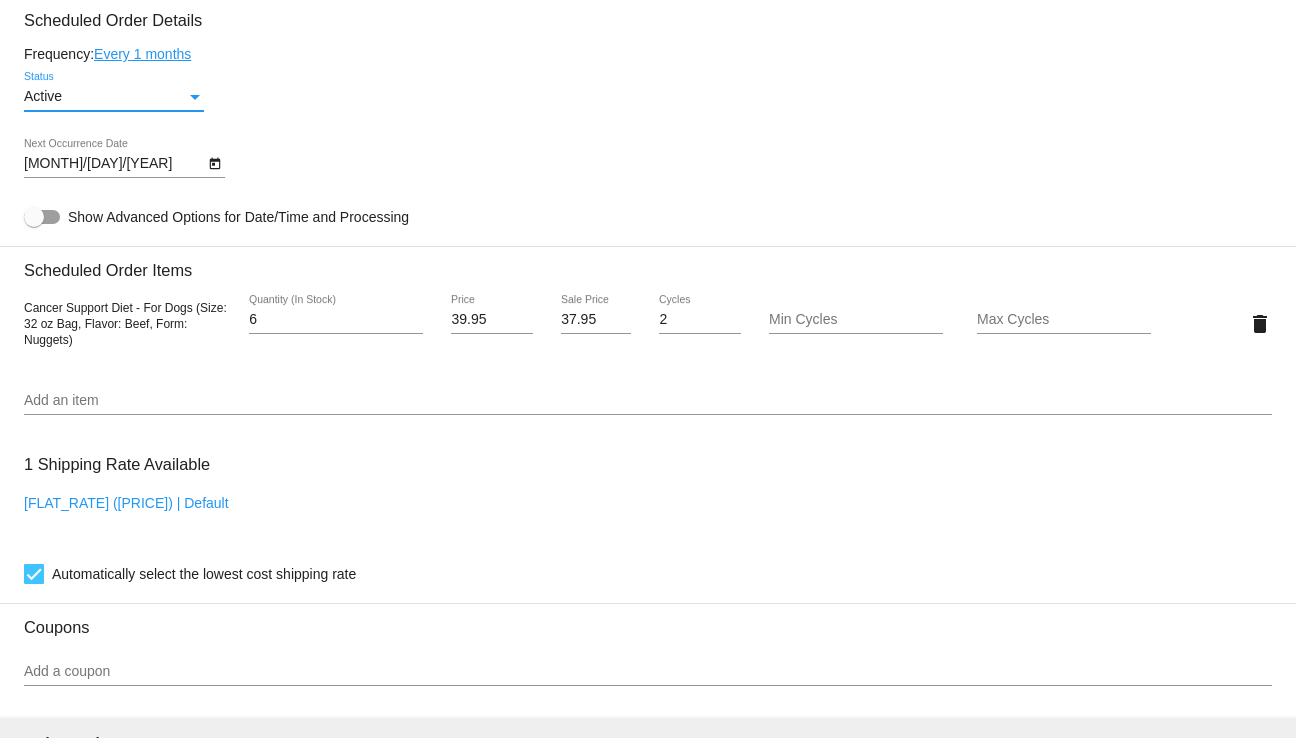 scroll, scrollTop: 1200, scrollLeft: 0, axis: vertical 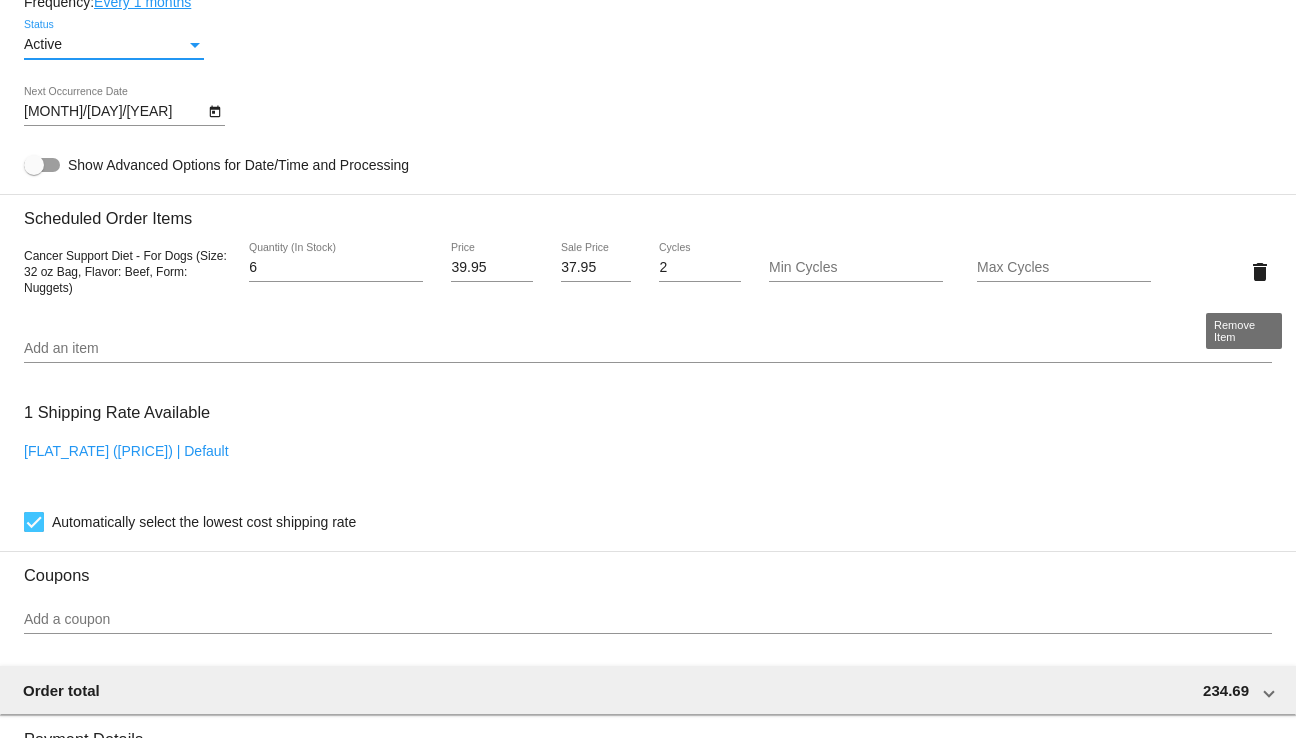 click on "delete" at bounding box center [1260, 272] 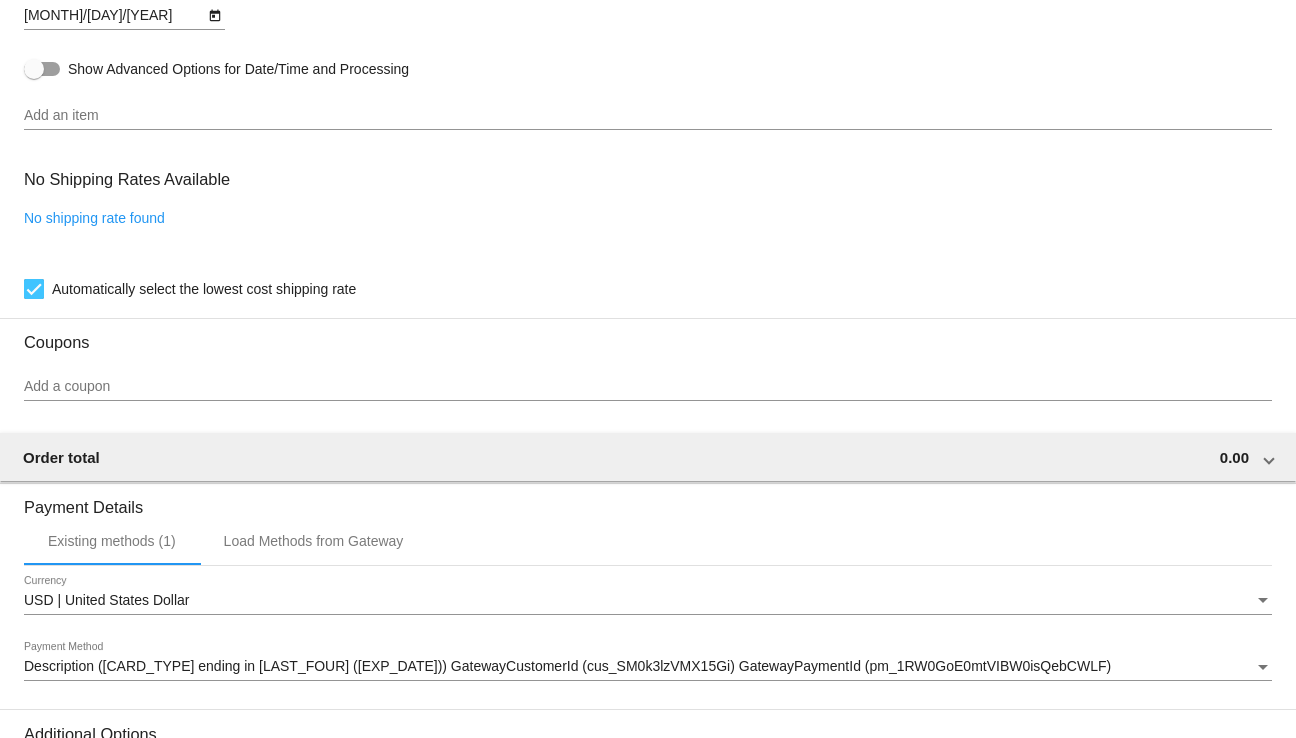 scroll, scrollTop: 1300, scrollLeft: 0, axis: vertical 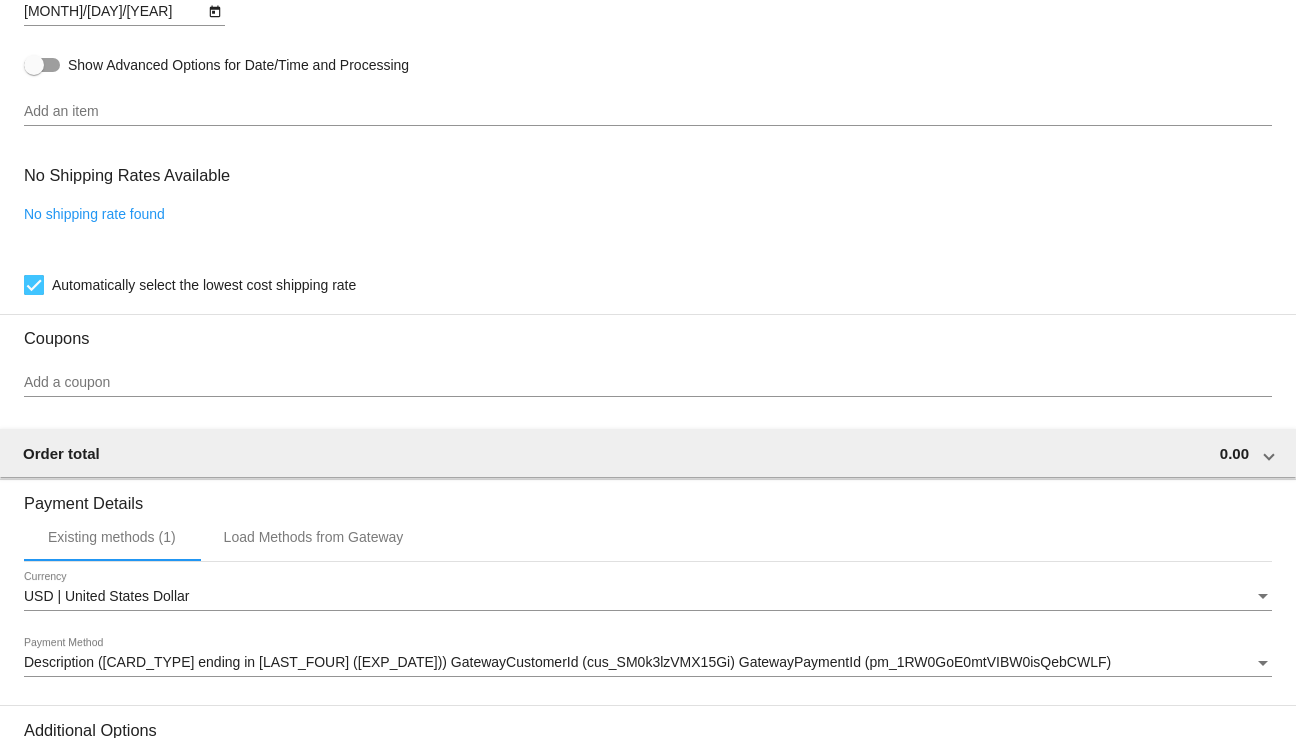 click on "Add an item" at bounding box center [648, 112] 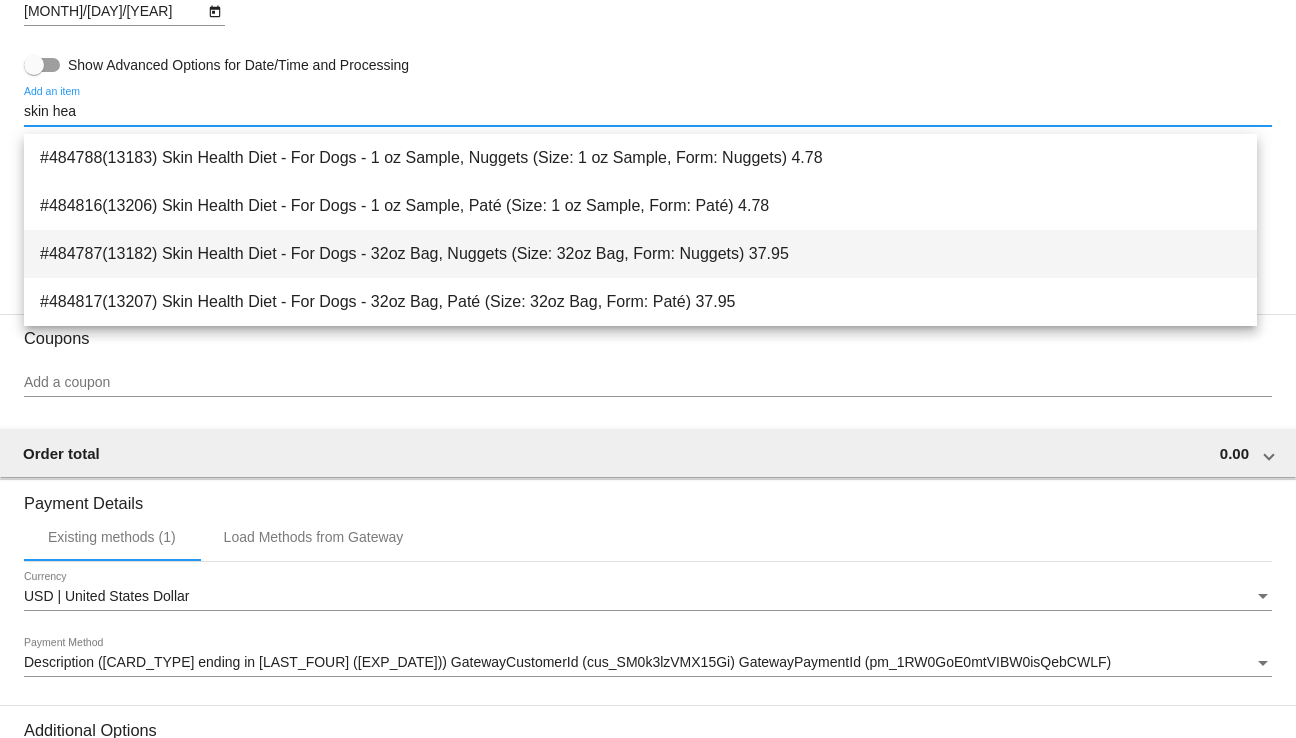 type on "skin hea" 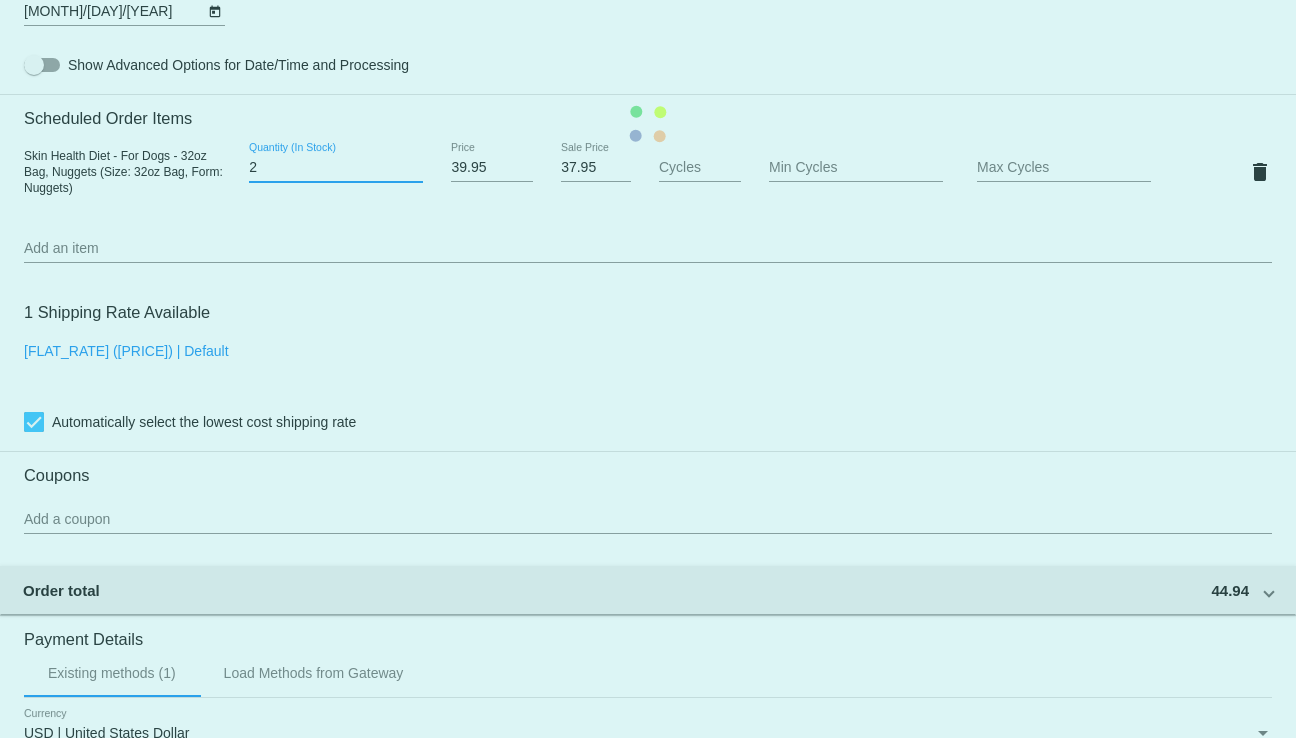 click on "2" at bounding box center (336, 168) 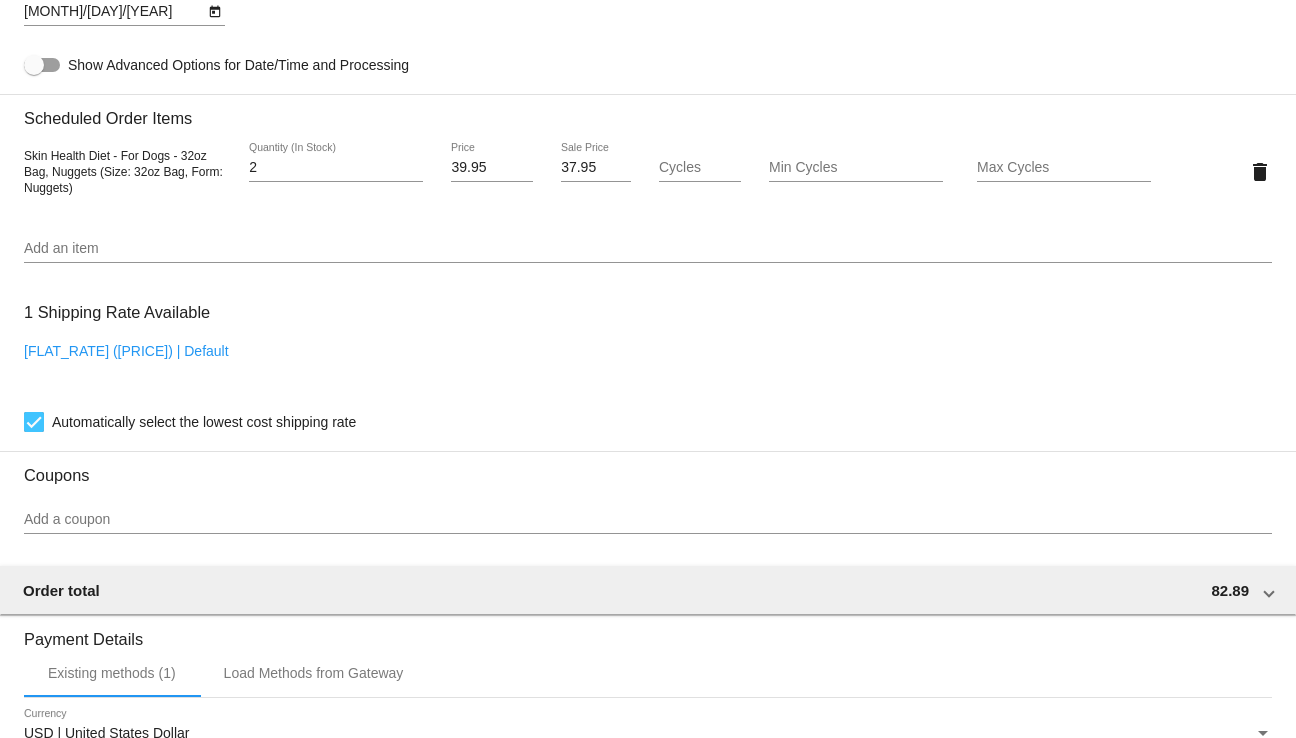 click on "Customer
[CUSTOMER_ID]: [FIRST] [LAST]
[EMAIL]
Customer Shipping
Enter Shipping Address Select A Saved Address (0)
[FIRST]
Shipping First Name
[LAST]
Shipping Last Name
[COUNTRY] | [COUNTRY_NAME]
Shipping Country
[STREET_ADDRESS]
Shipping Street 1
Shipping Street 2
[CITY]
Shipping City
[STATE] | [STATE_NAME]
Shipping State
[POSTAL_CODE]
Shipping Postcode
Scheduled Order Details
Frequency:
Every 1 months
Active
Status 2" at bounding box center [648, 124] 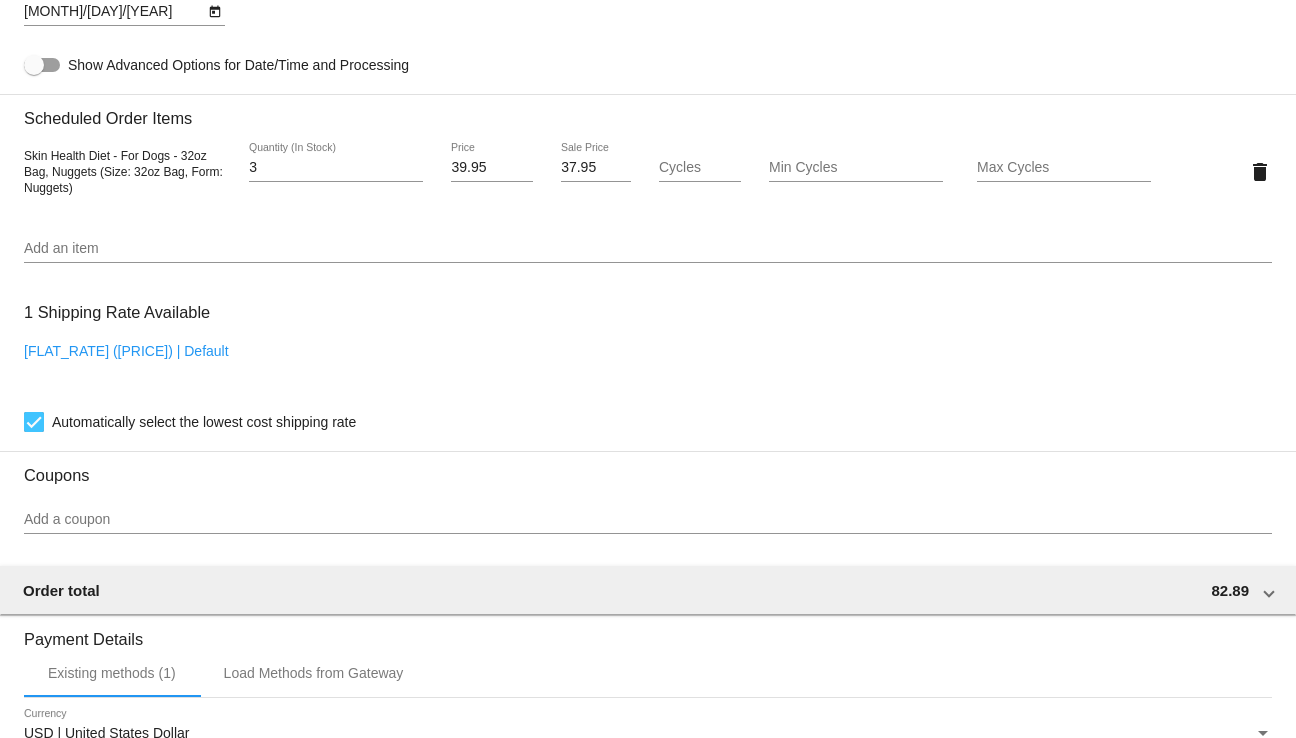type on "3" 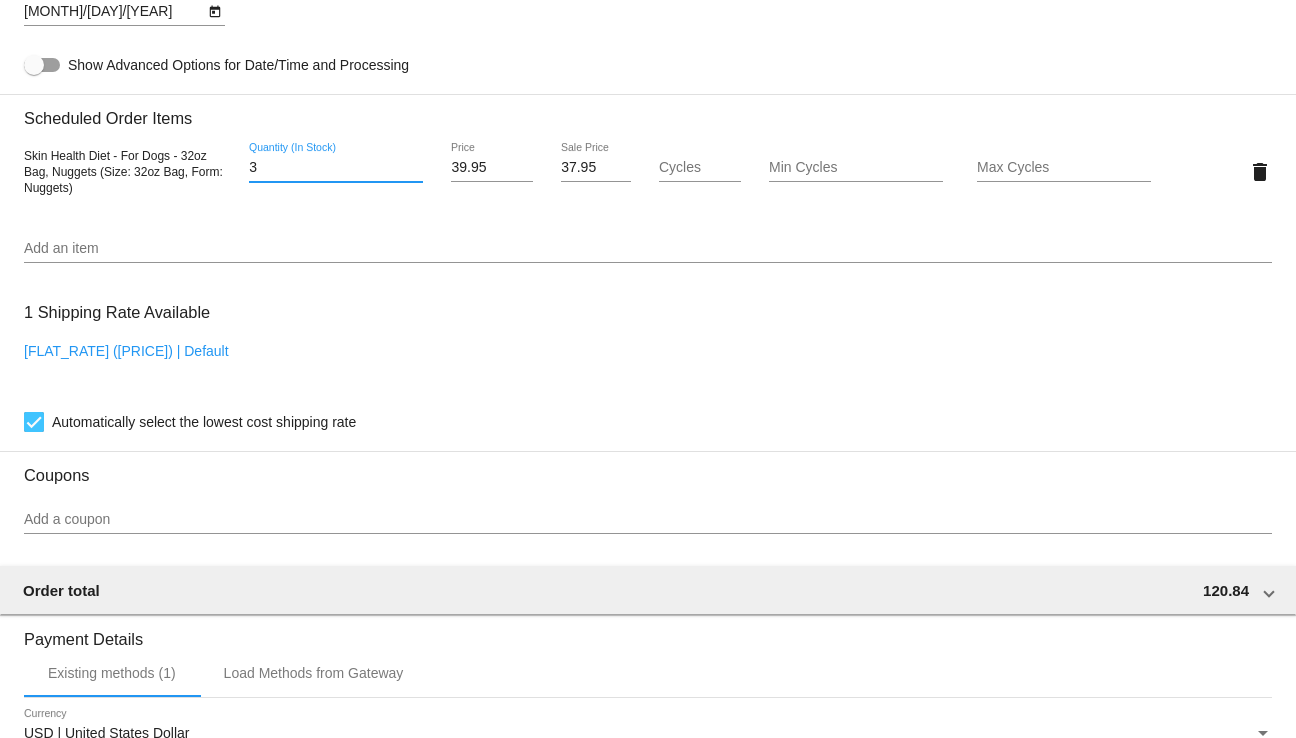 scroll, scrollTop: 1695, scrollLeft: 0, axis: vertical 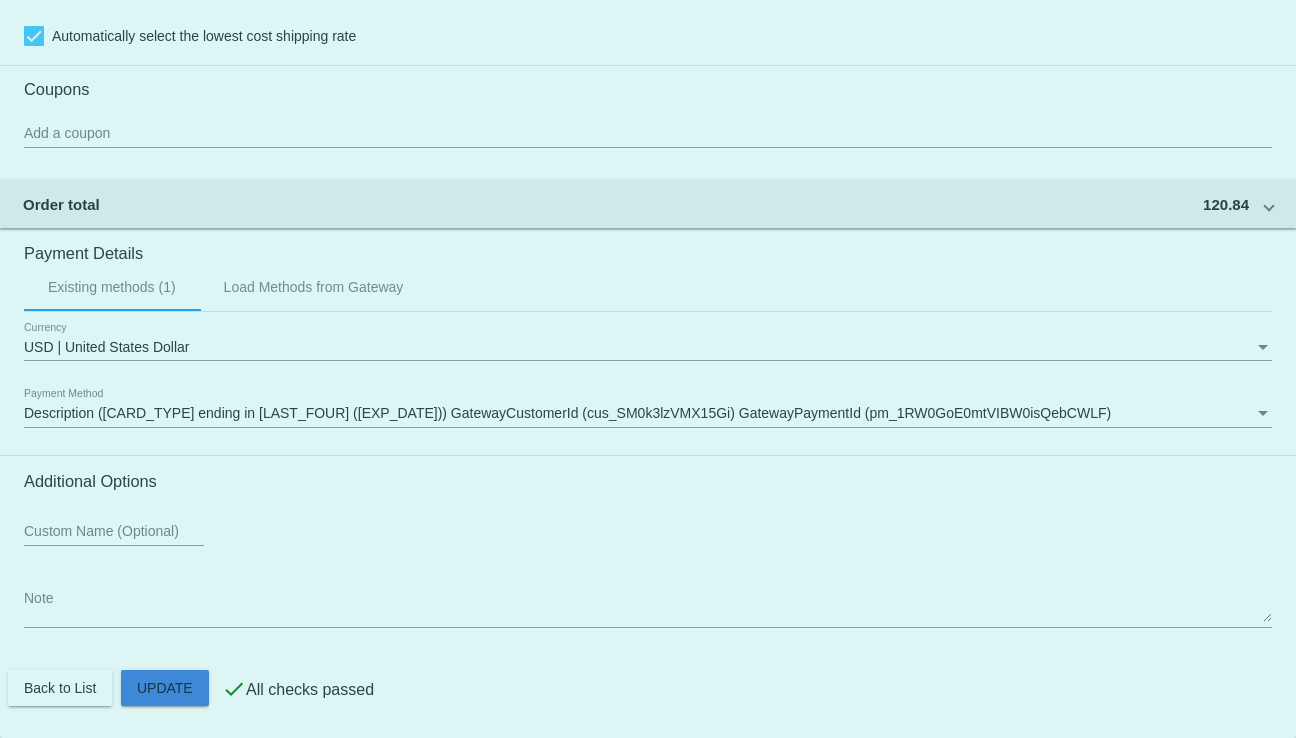 click on "Customer
[CUSTOMER_ID]: [FIRST] [LAST]
[EMAIL]
Customer Shipping
Enter Shipping Address Select A Saved Address (0)
[FIRST]
Shipping First Name
[LAST]
Shipping Last Name
[COUNTRY] | [COUNTRY_NAME]
Shipping Country
[STREET_ADDRESS]
Shipping Street 1
Shipping Street 2
[CITY]
Shipping City
[STATE] | [STATE_NAME]
Shipping State
[POSTAL_CODE]
Shipping Postcode
Scheduled Order Details
Frequency:
Every 1 months
Active
Status 3" at bounding box center [648, -262] 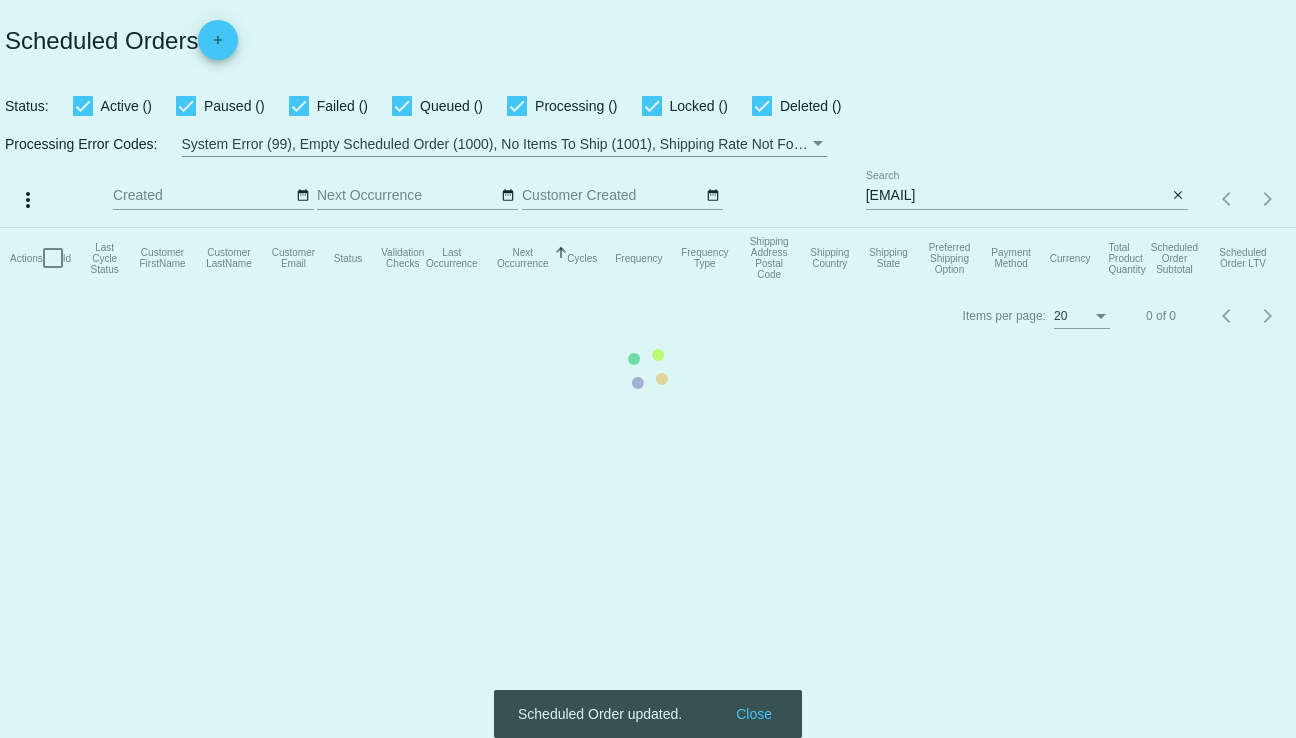 scroll, scrollTop: 0, scrollLeft: 0, axis: both 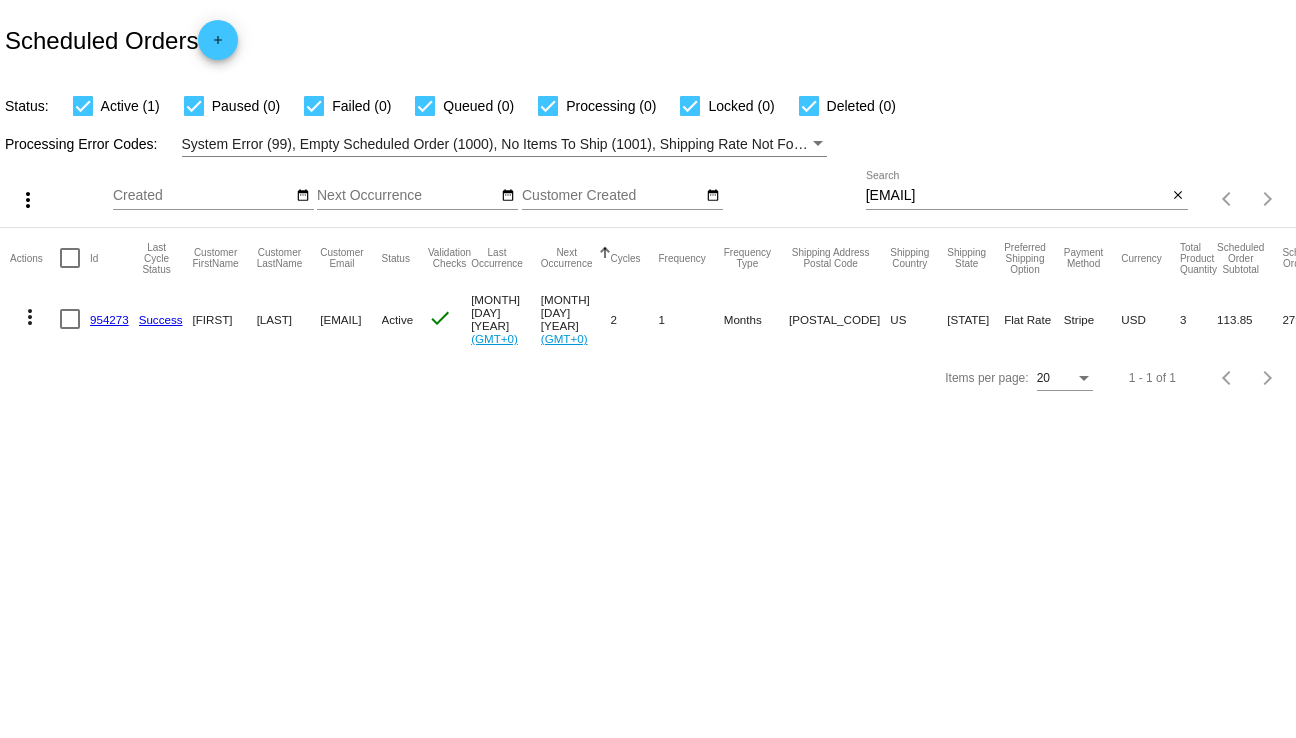 click on "954273" at bounding box center (109, 319) 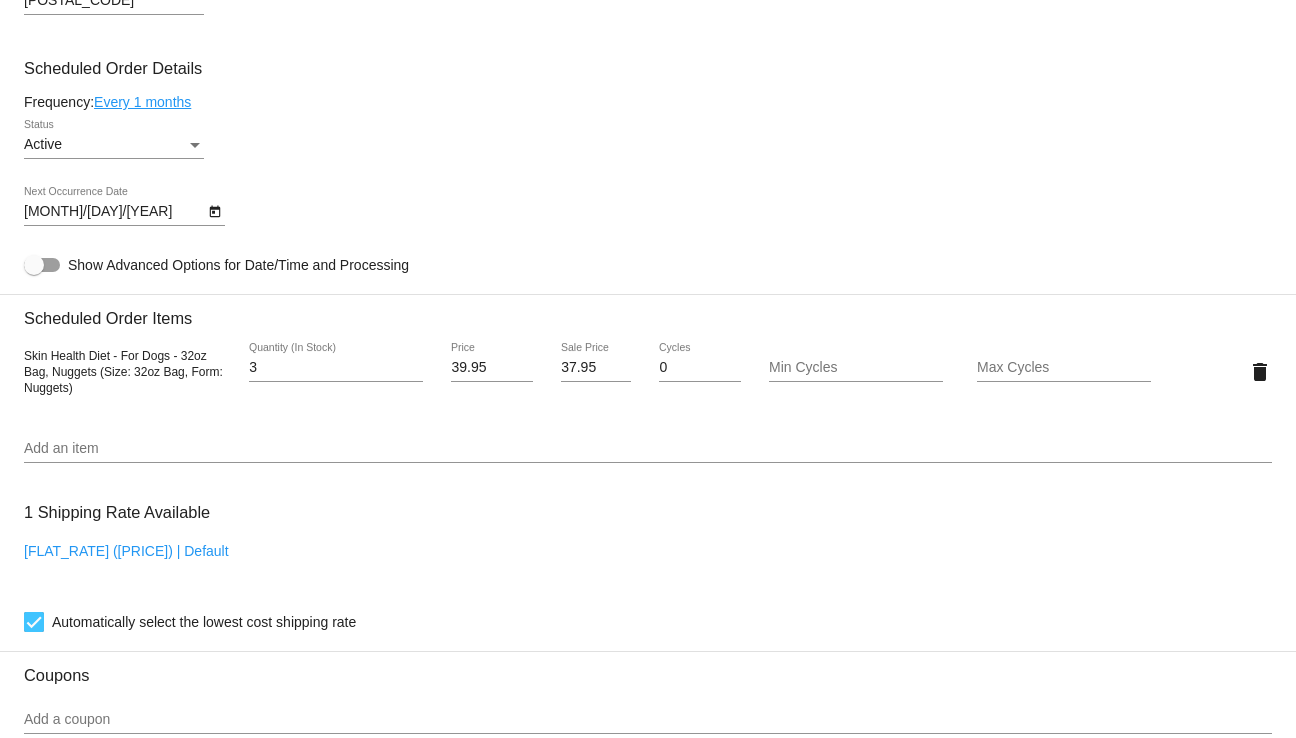 scroll, scrollTop: 1695, scrollLeft: 0, axis: vertical 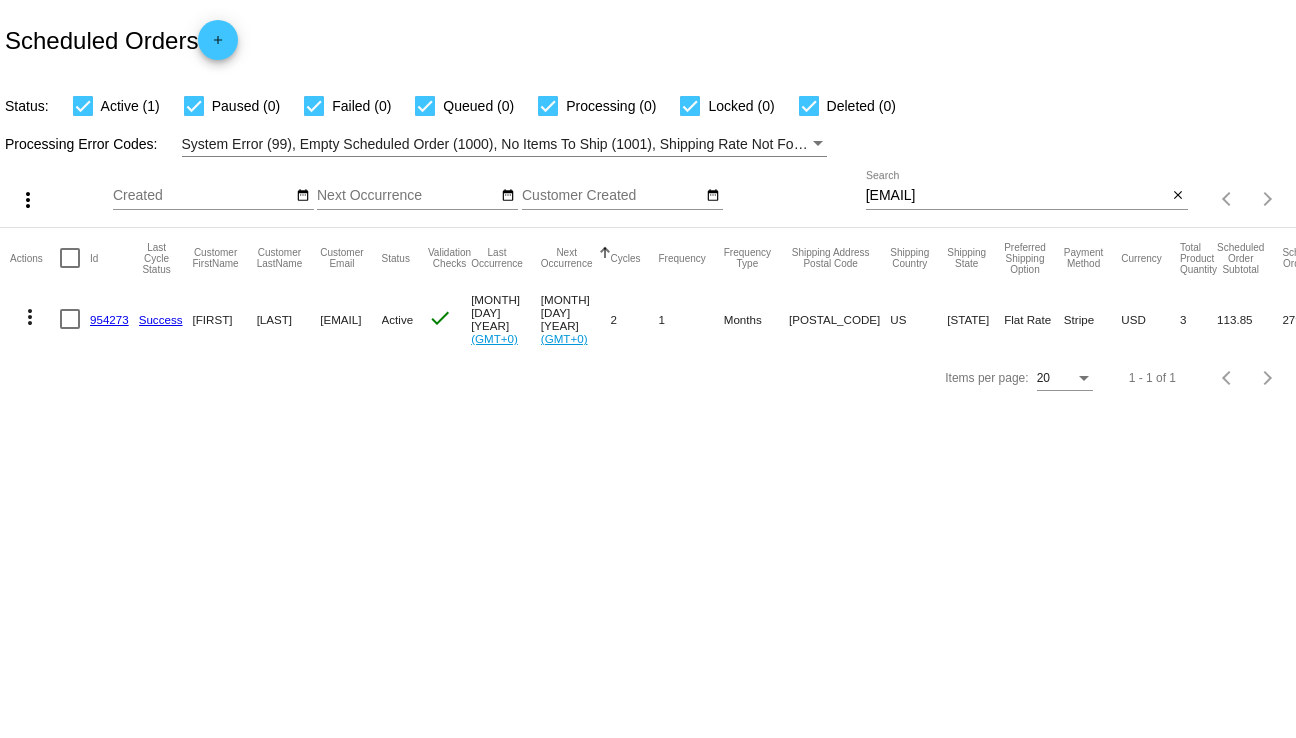 click on "more_vert" at bounding box center [30, 317] 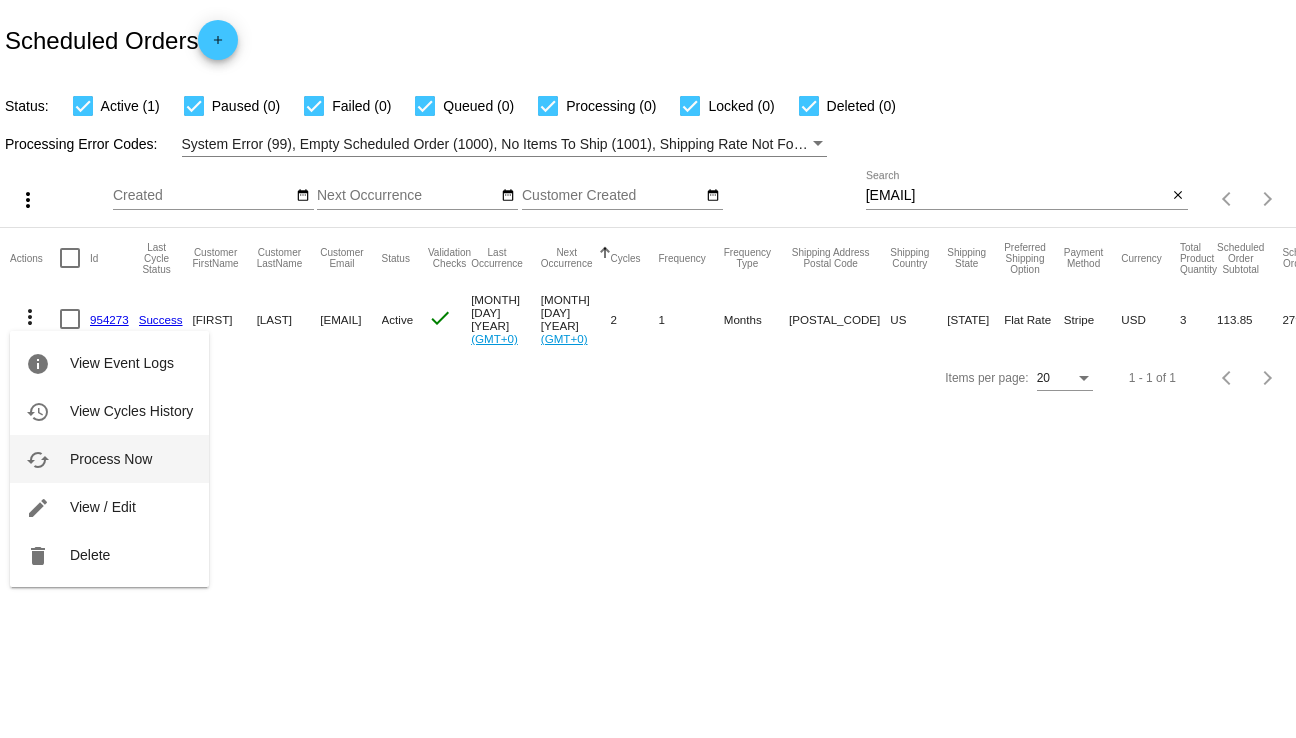 click on "cached
Process Now" at bounding box center [109, 459] 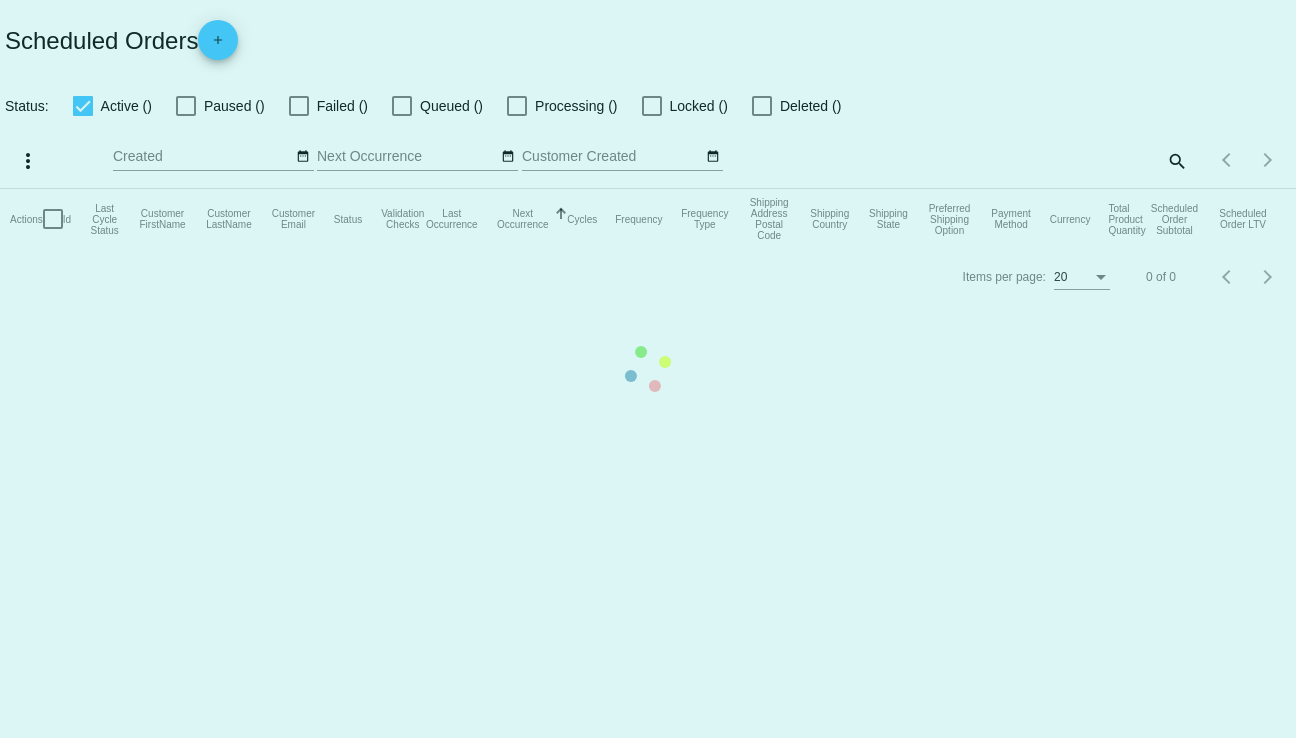 scroll, scrollTop: 0, scrollLeft: 0, axis: both 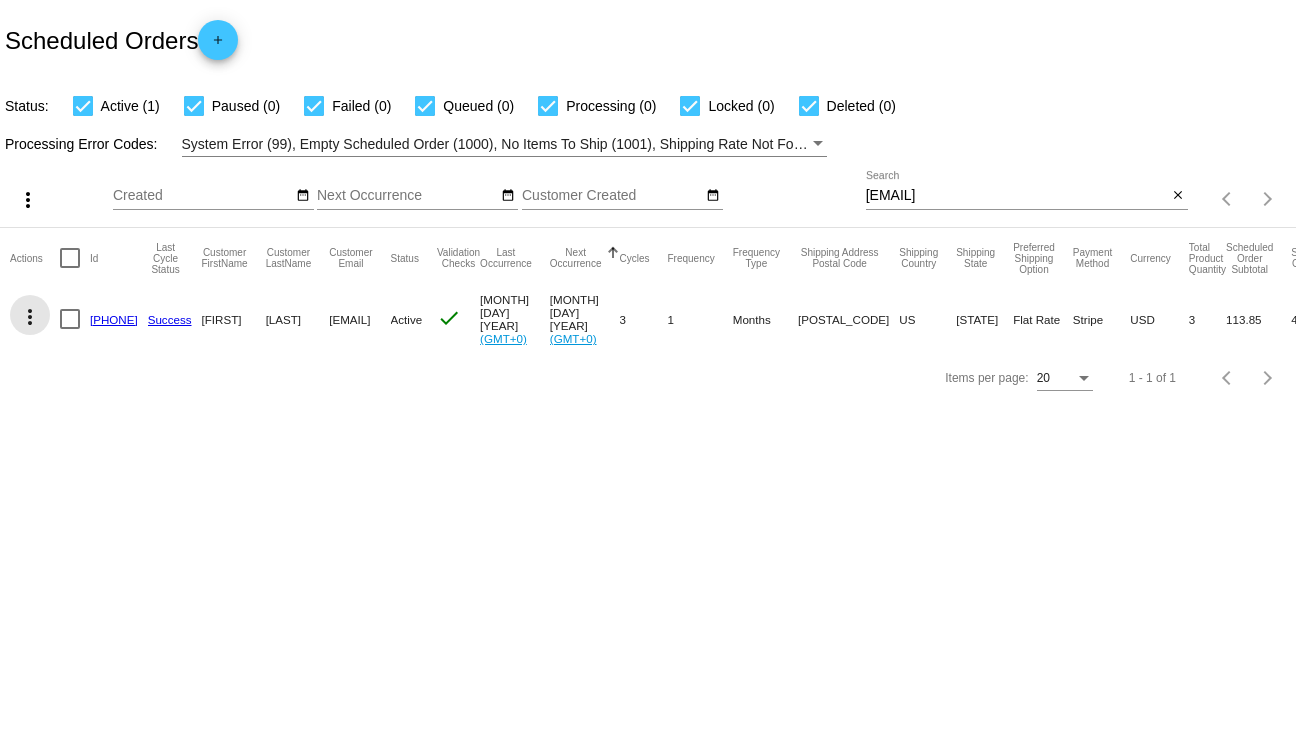 click on "more_vert" at bounding box center (30, 317) 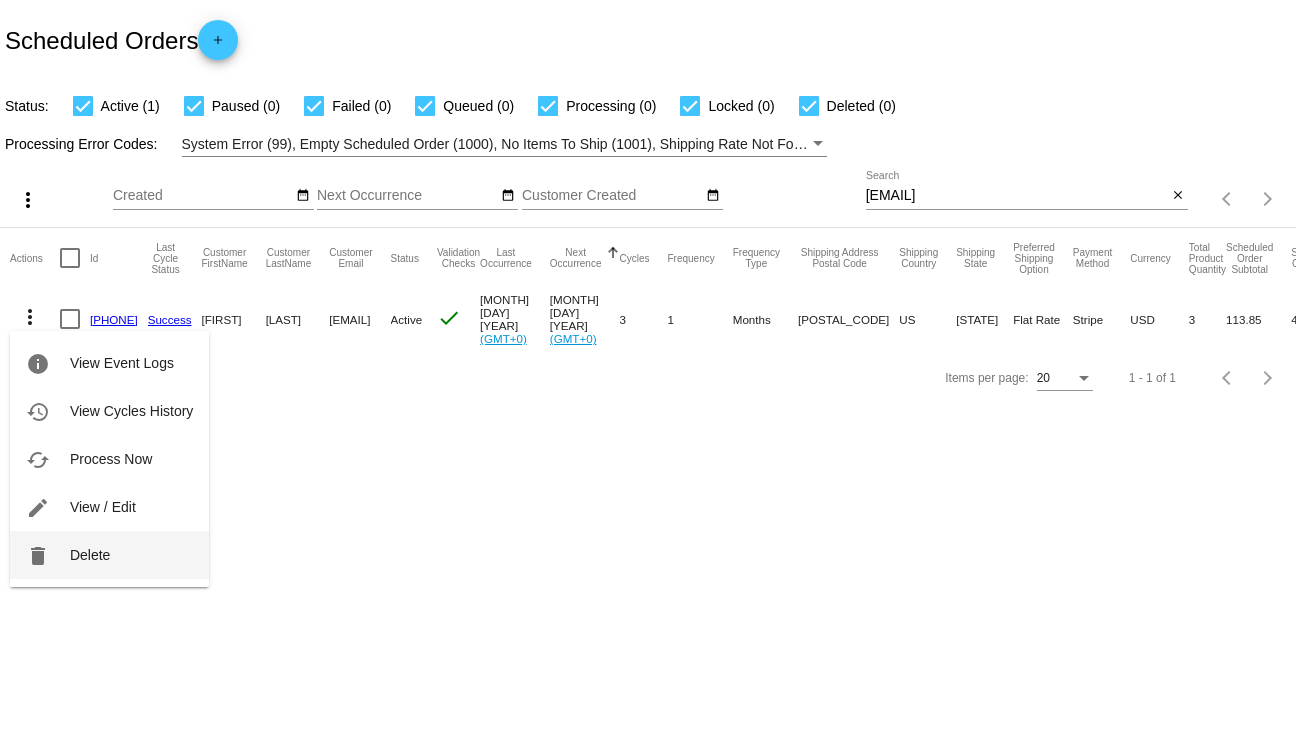 click on "delete
Delete" at bounding box center [109, 555] 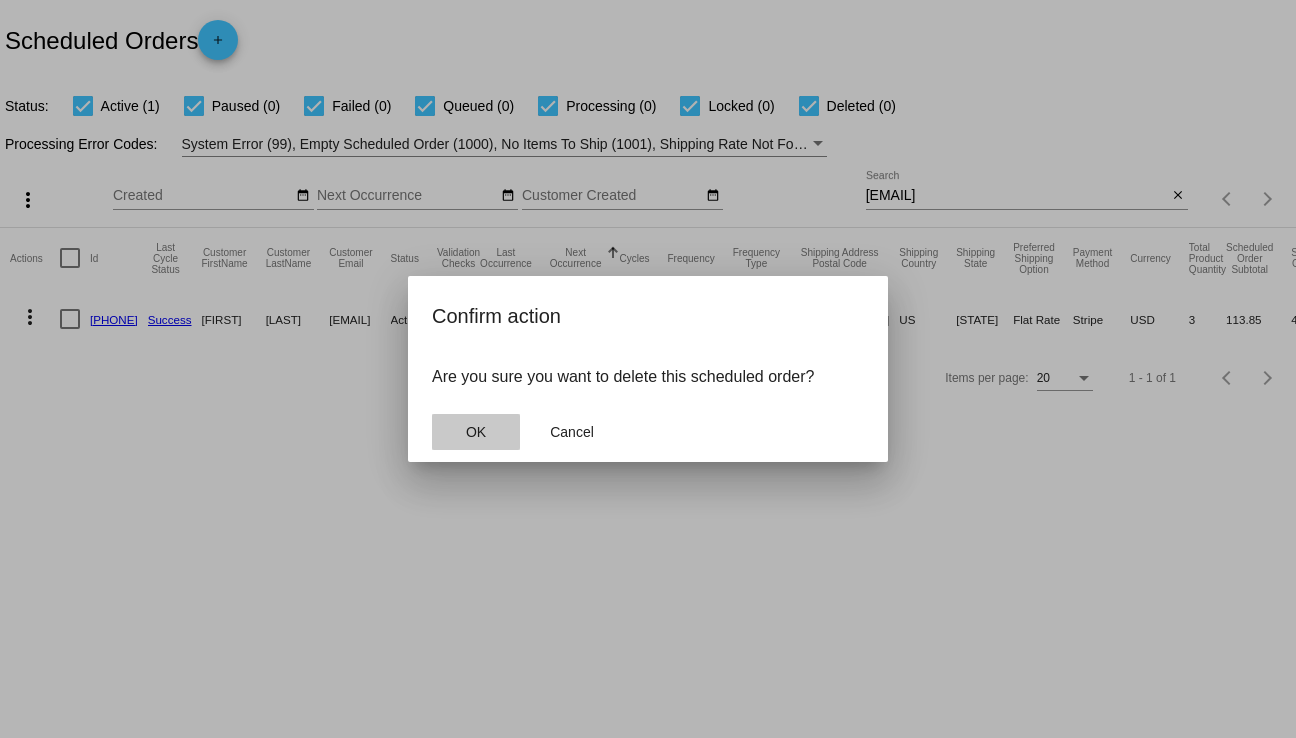 click on "OK" at bounding box center (476, 432) 